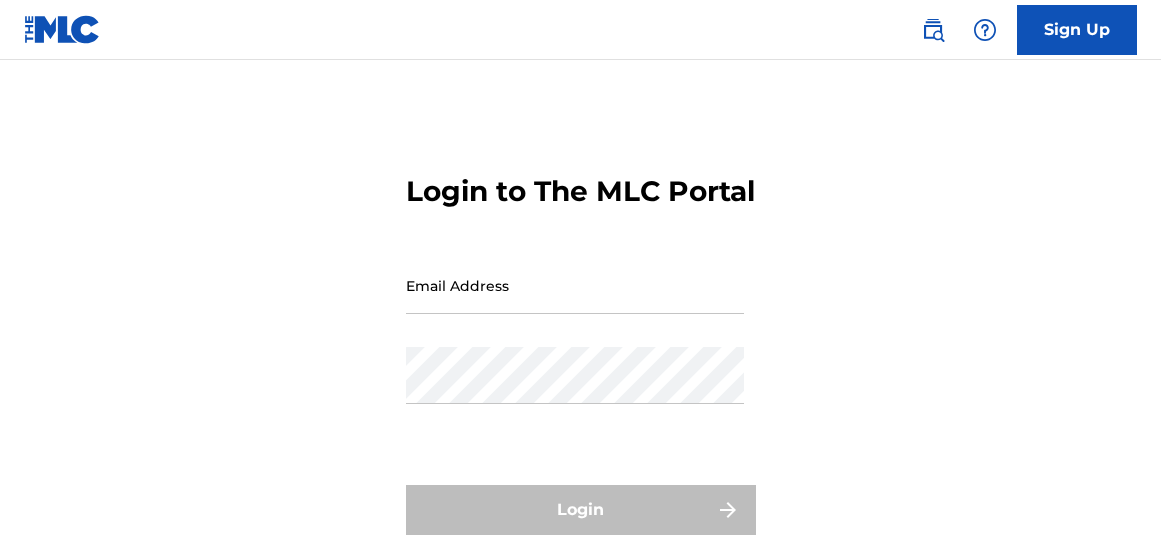 scroll, scrollTop: 0, scrollLeft: 0, axis: both 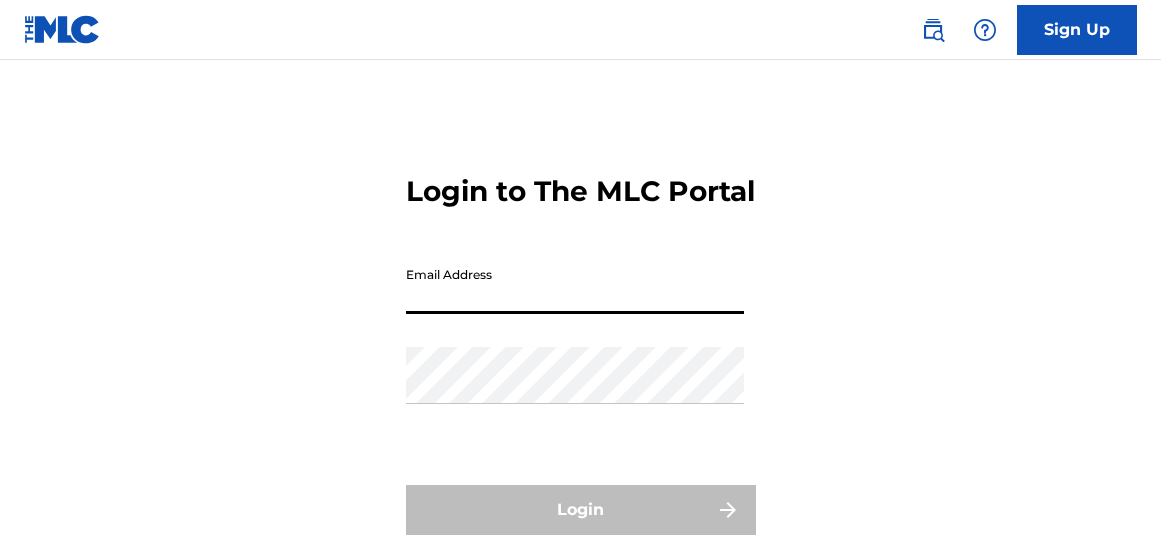 click on "Email Address" at bounding box center (575, 285) 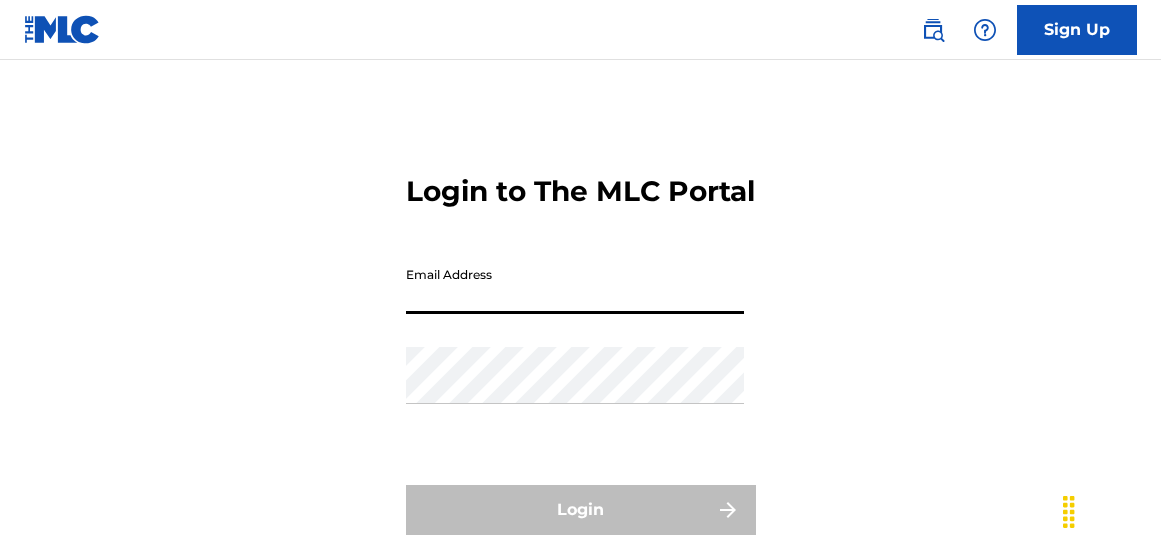type on "[EMAIL]" 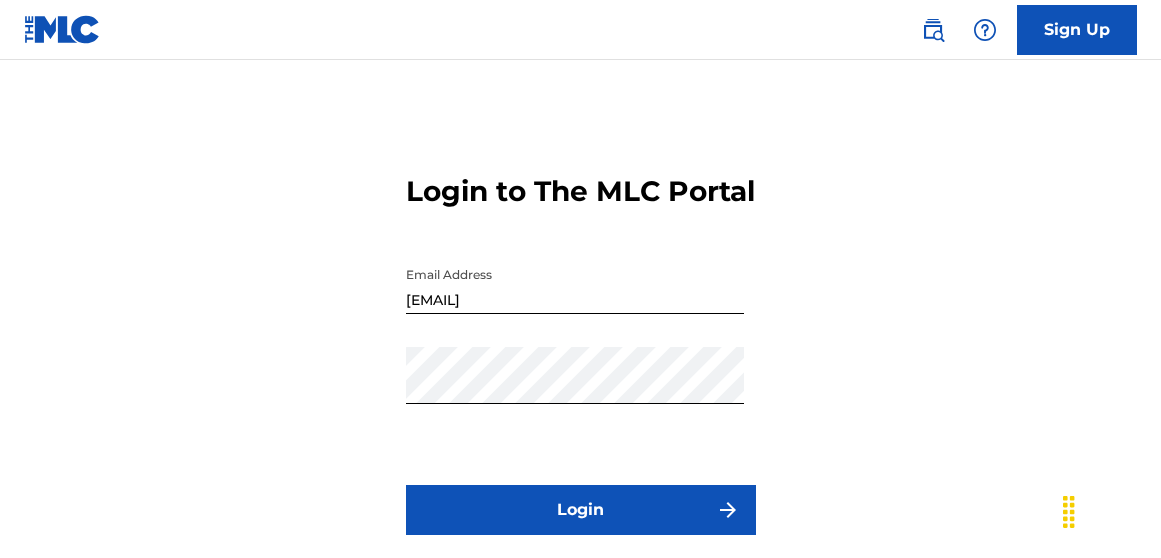 click on "Login" at bounding box center (581, 510) 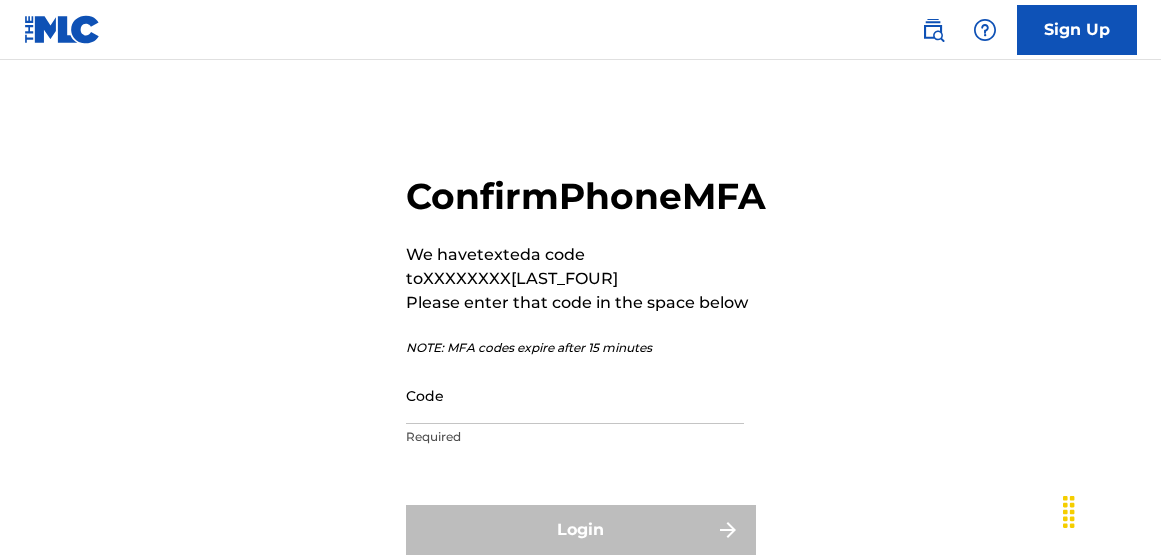 click on "Code" at bounding box center [575, 395] 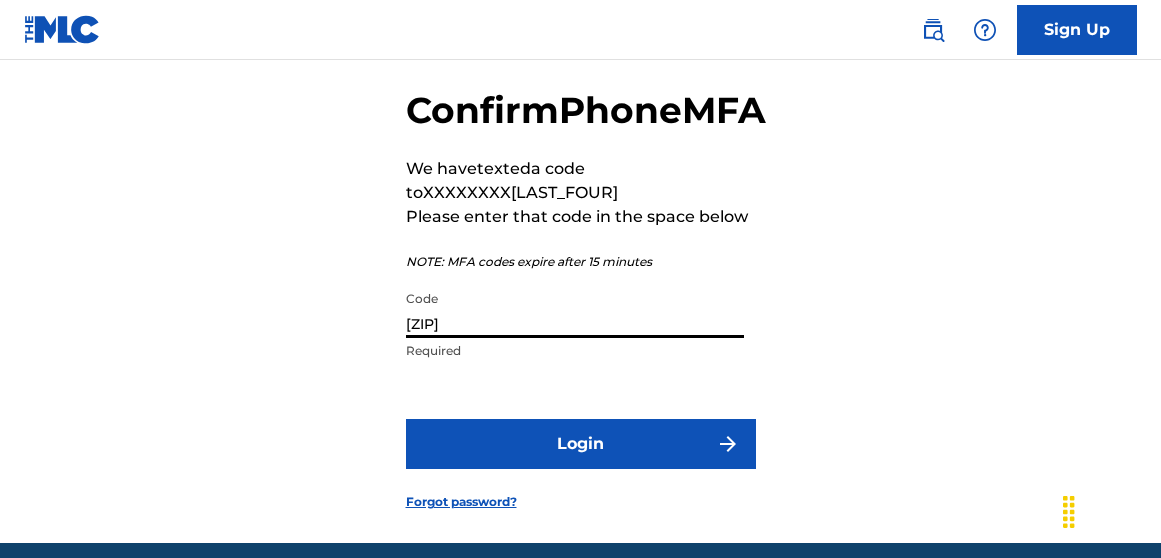 scroll, scrollTop: 90, scrollLeft: 0, axis: vertical 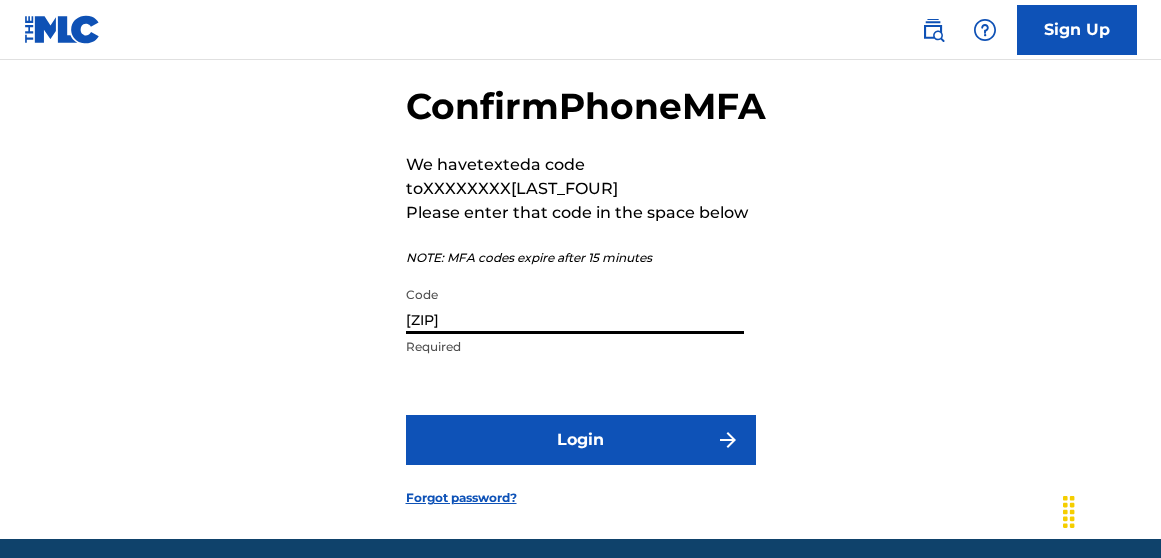 type on "[ZIP]" 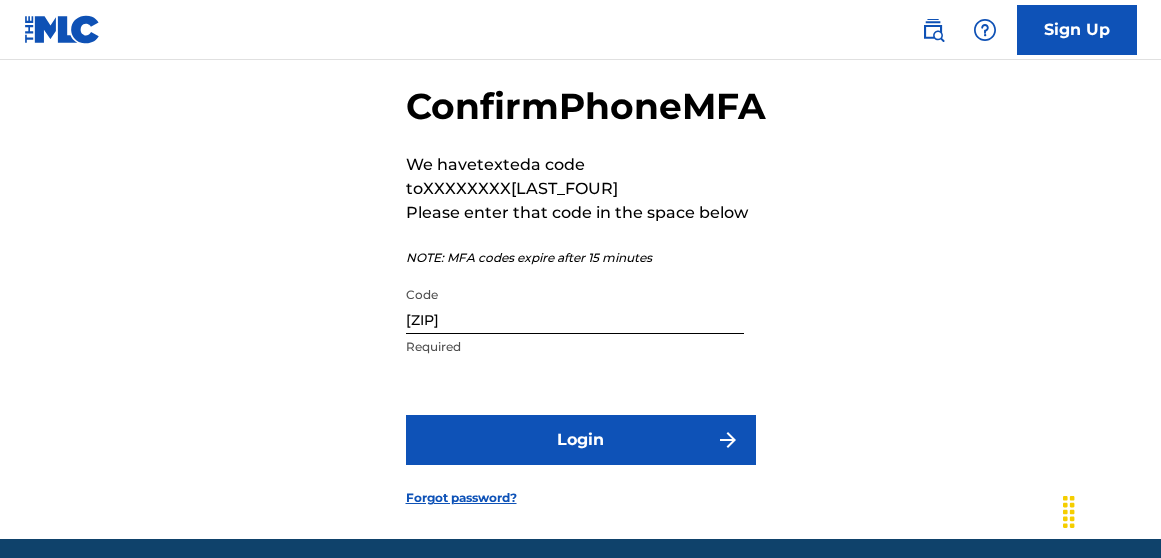 click on "Login" at bounding box center (581, 440) 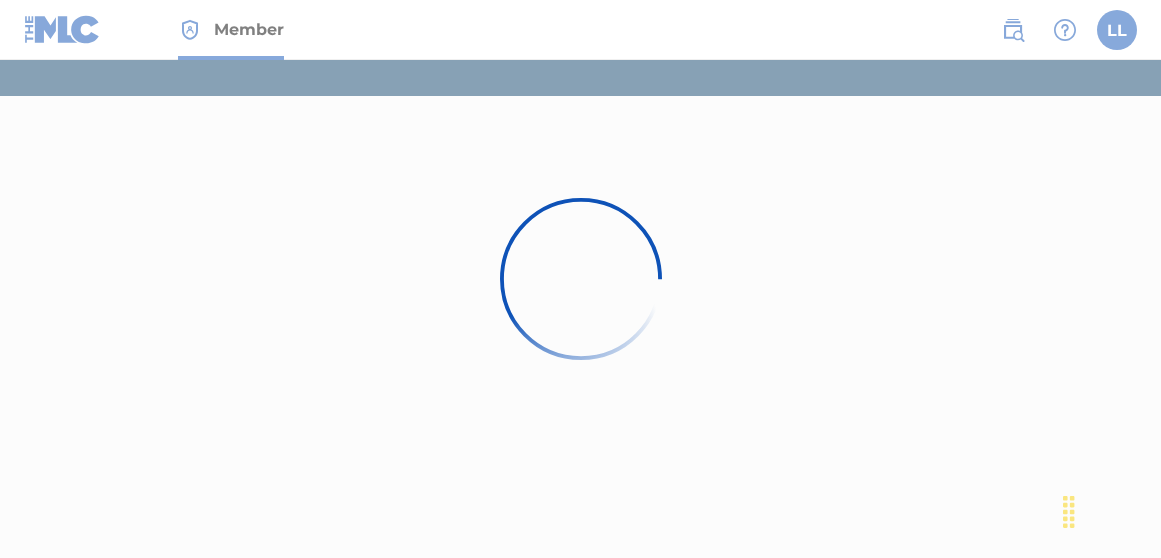 scroll, scrollTop: 0, scrollLeft: 0, axis: both 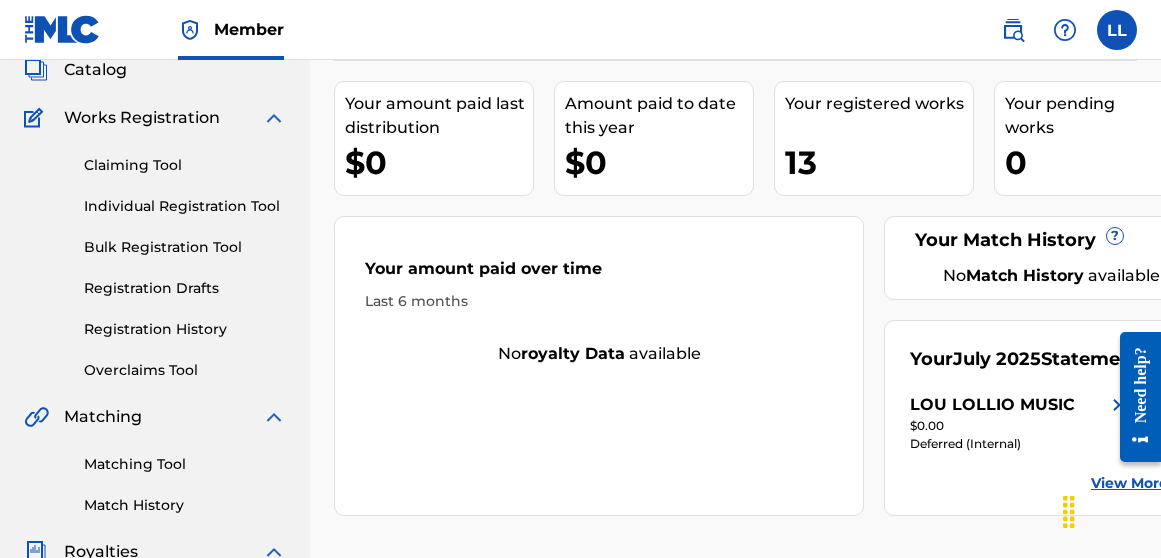 drag, startPoint x: 732, startPoint y: 206, endPoint x: 729, endPoint y: 289, distance: 83.0542 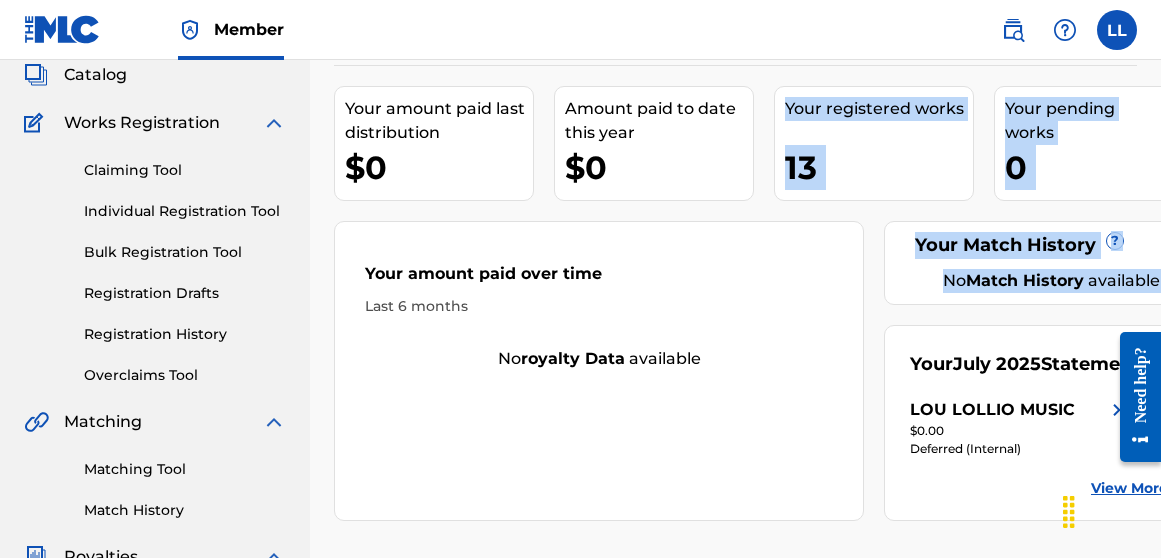click on "13" at bounding box center (879, 167) 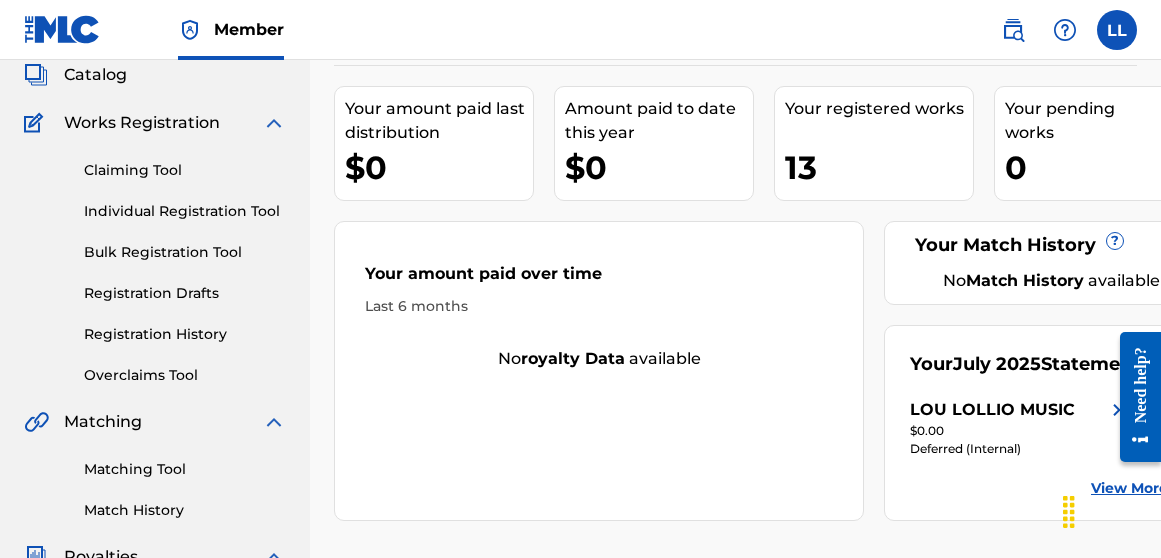 click on "13" at bounding box center [879, 167] 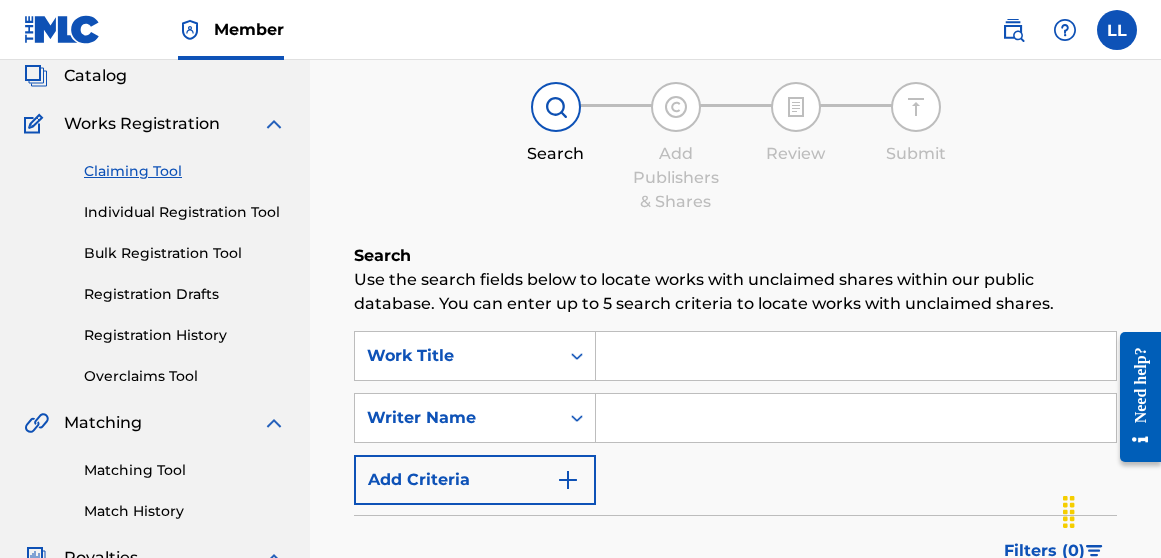 scroll, scrollTop: 233, scrollLeft: 0, axis: vertical 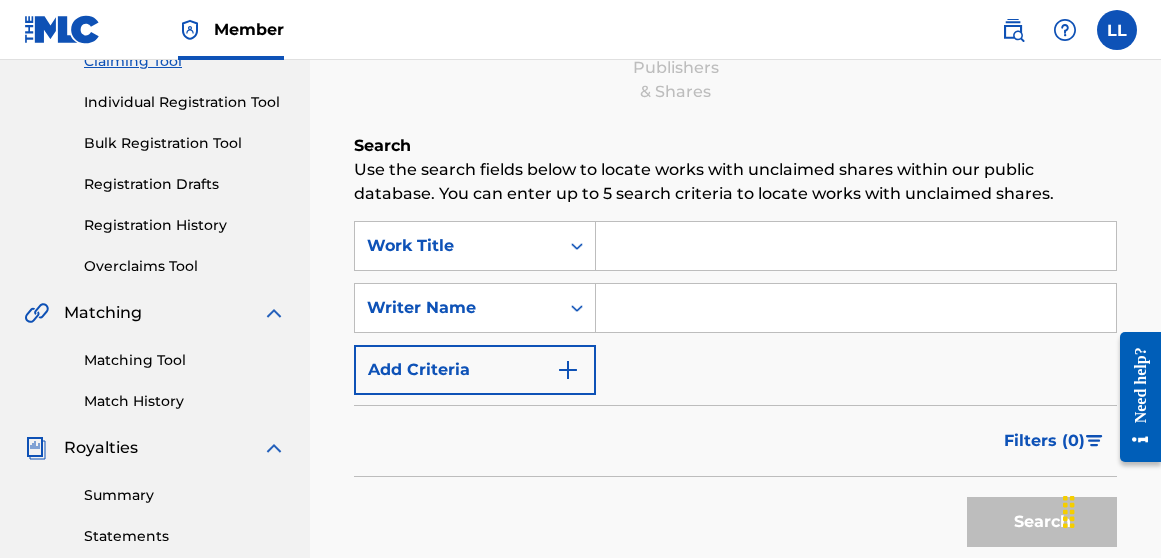 click at bounding box center [856, 246] 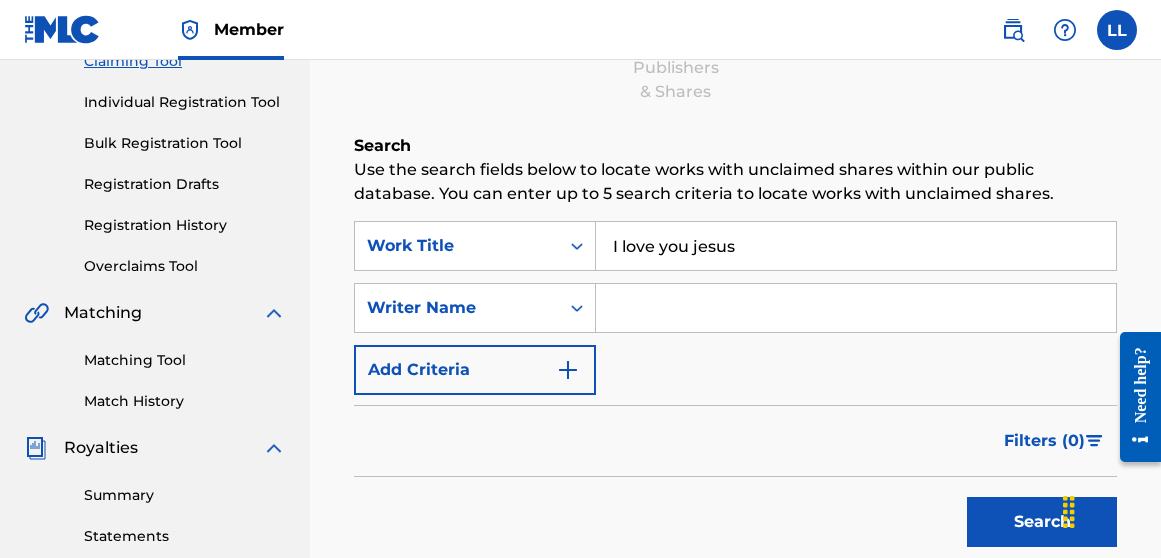 type on "I love you jesus" 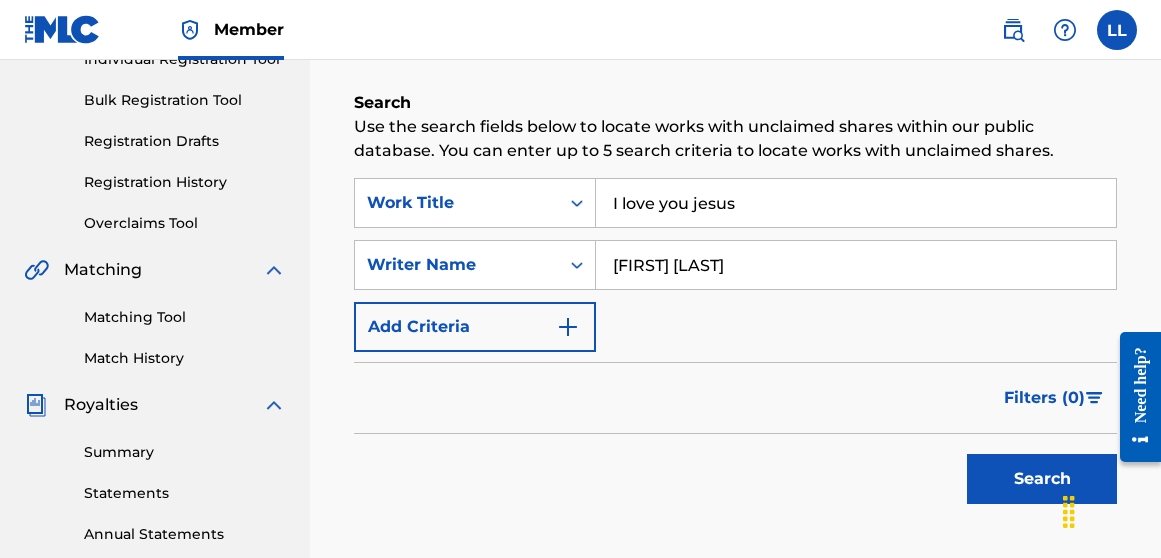 scroll, scrollTop: 312, scrollLeft: 0, axis: vertical 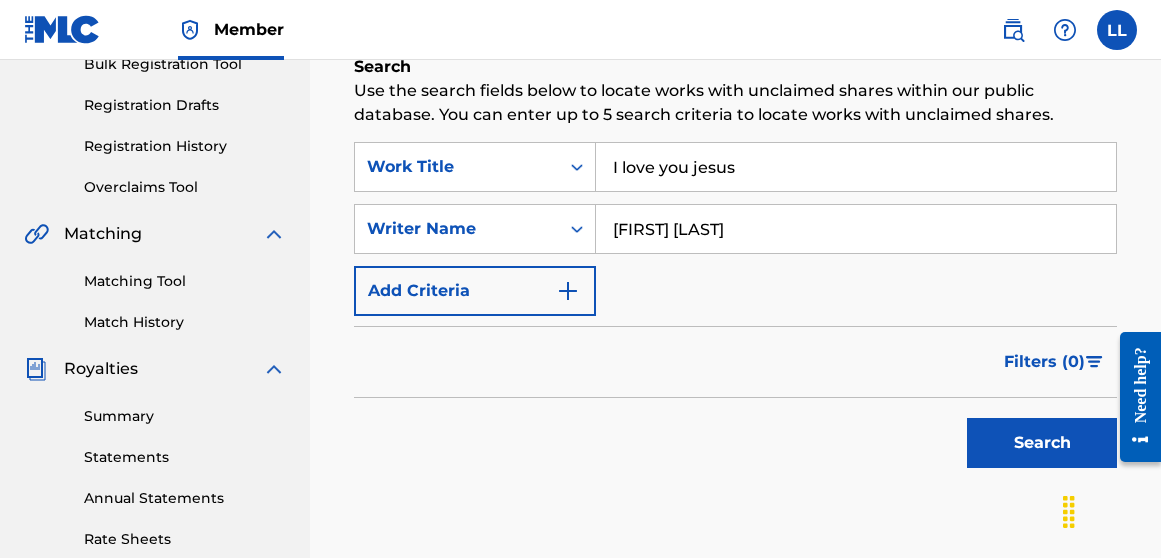 click on "Search" at bounding box center (1042, 443) 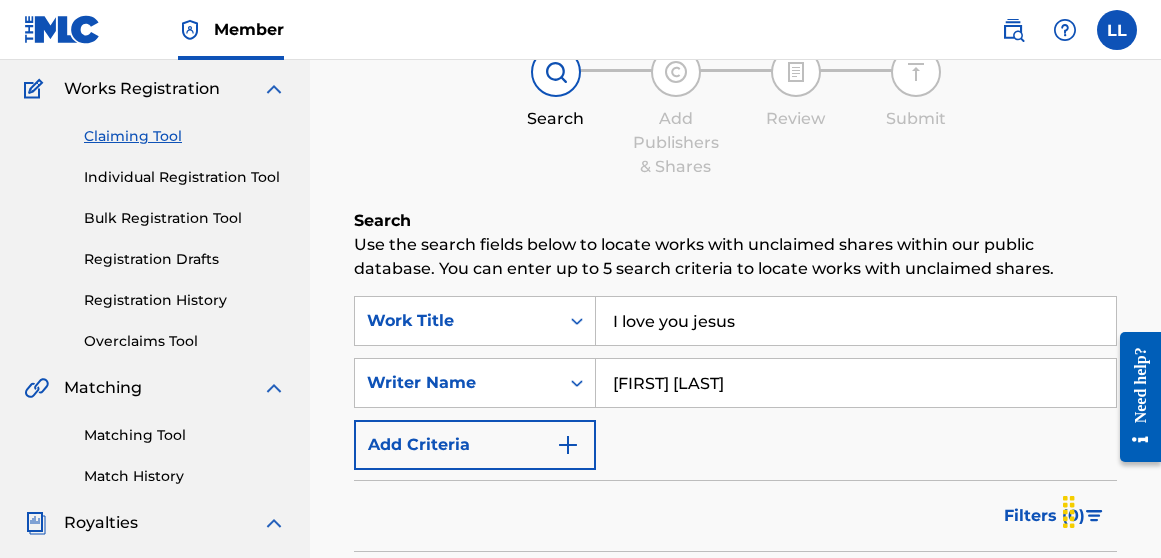 scroll, scrollTop: 53, scrollLeft: 0, axis: vertical 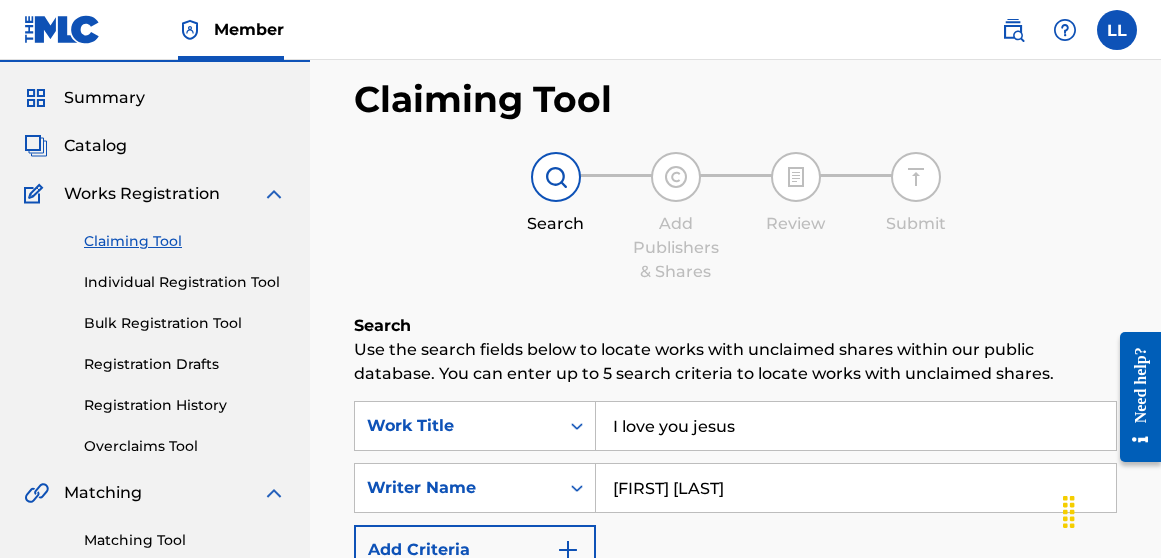 click on "Catalog" at bounding box center [95, 146] 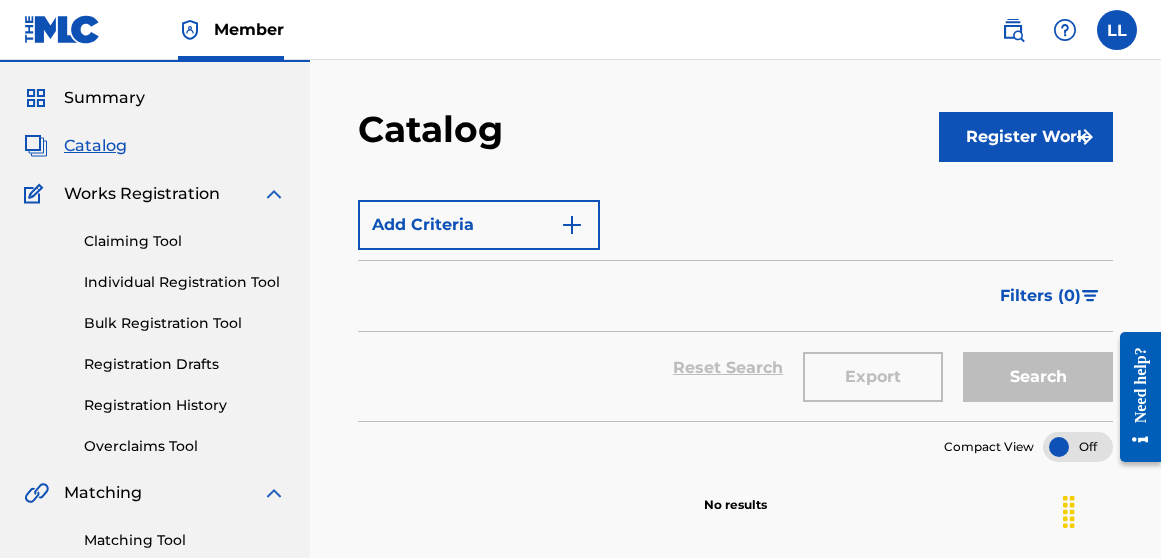 scroll, scrollTop: 0, scrollLeft: 0, axis: both 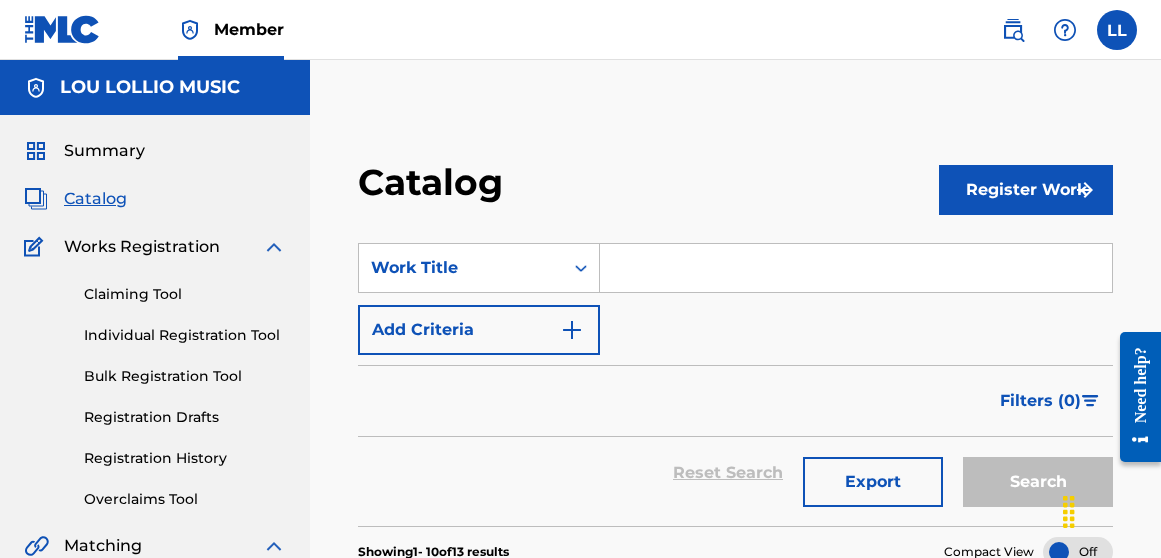 click at bounding box center (856, 268) 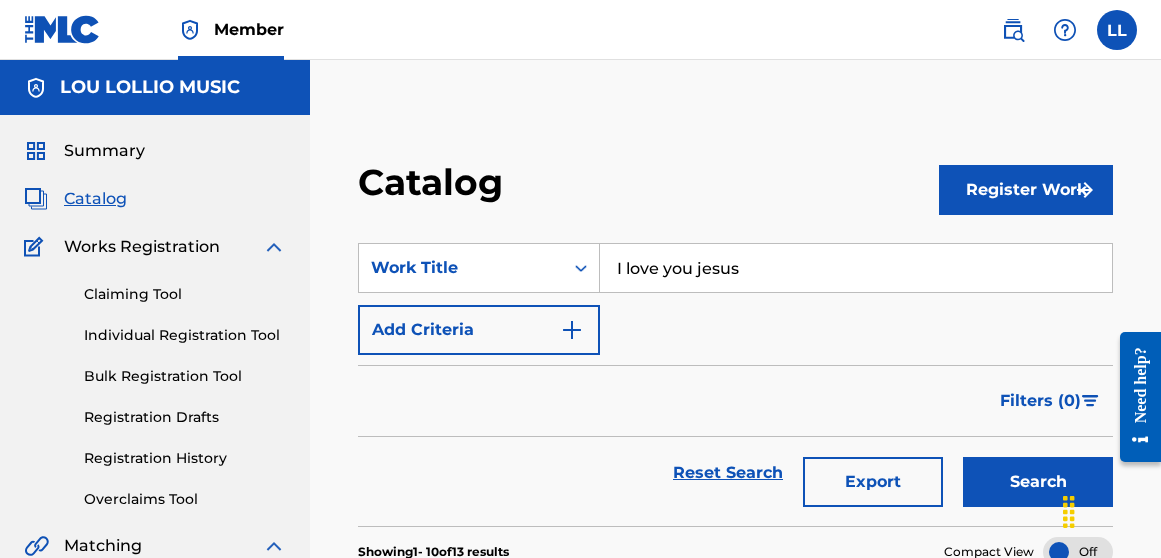 click on "Search" at bounding box center [1038, 482] 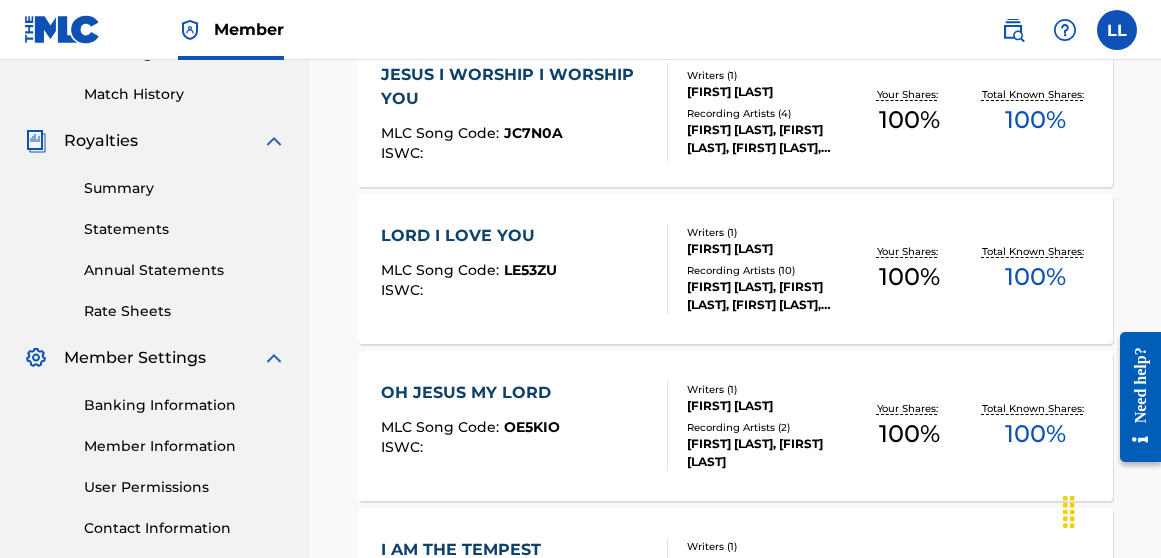 scroll, scrollTop: 541, scrollLeft: 0, axis: vertical 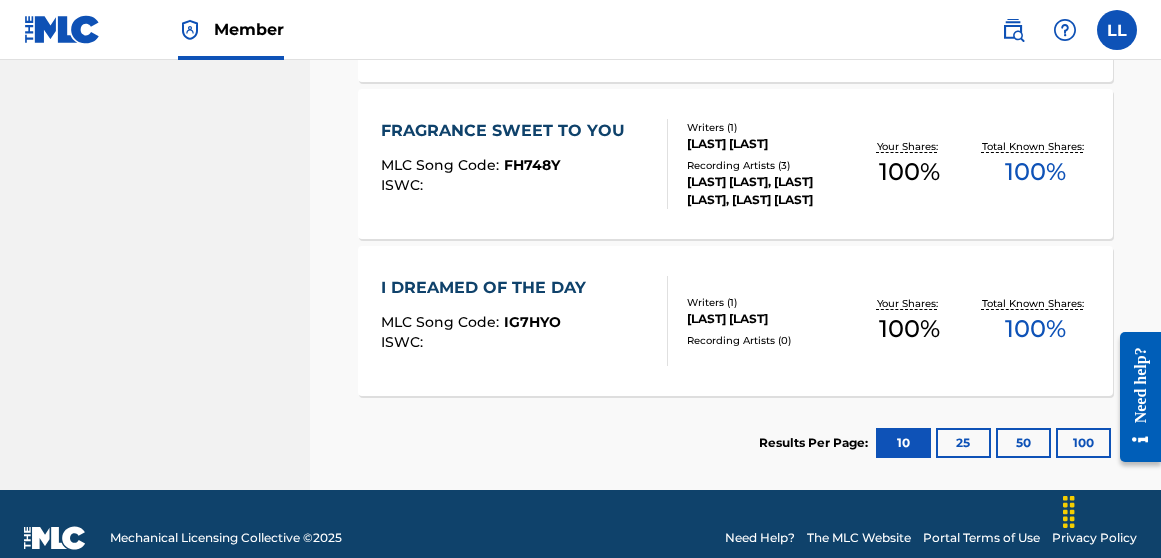 click on "25" at bounding box center (963, 443) 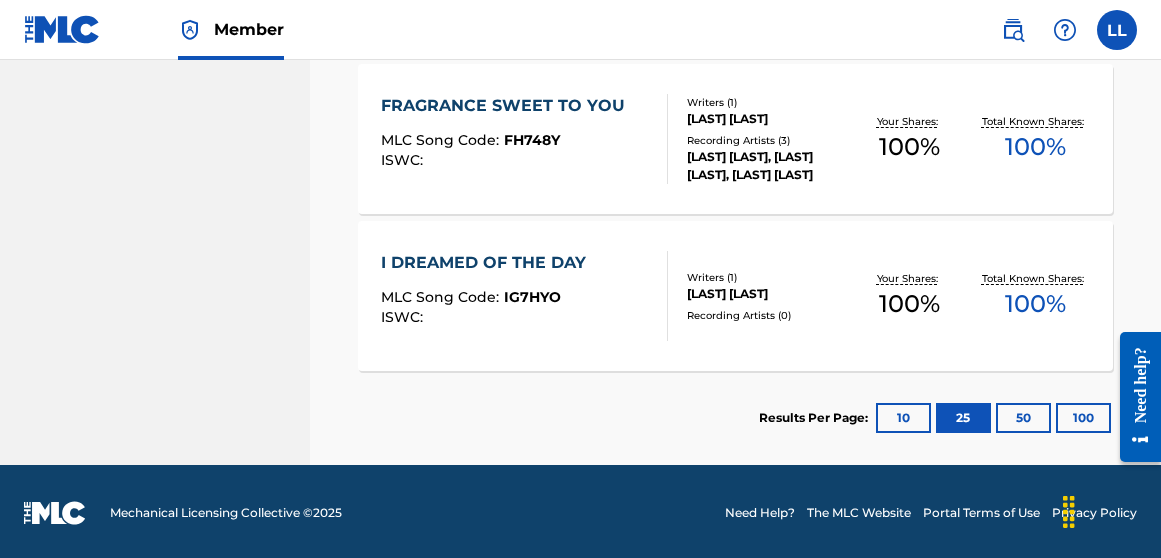 scroll, scrollTop: 1298, scrollLeft: 0, axis: vertical 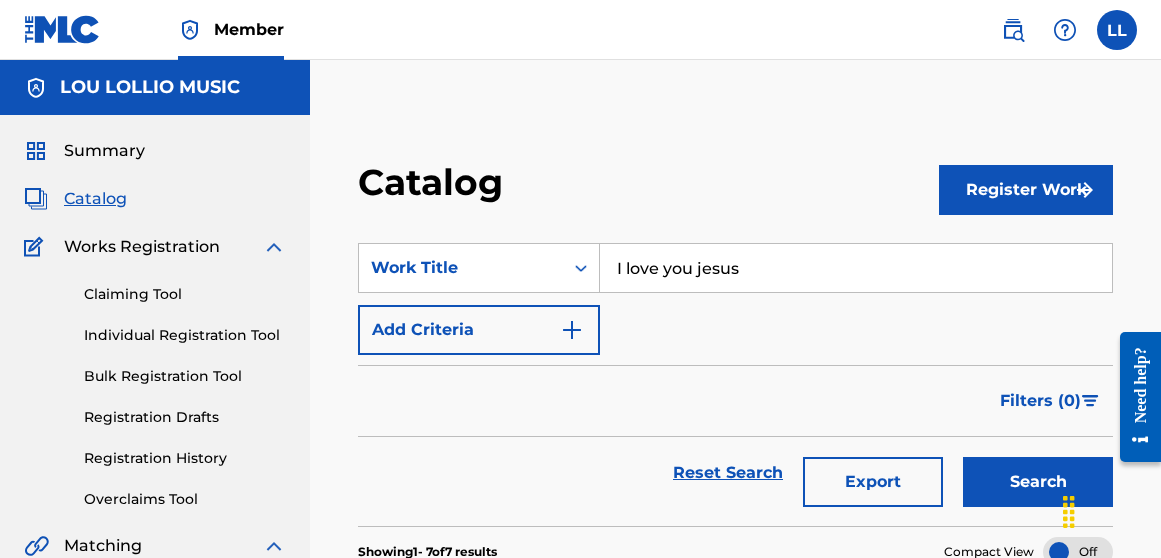 click on "Register Work" at bounding box center [1026, 190] 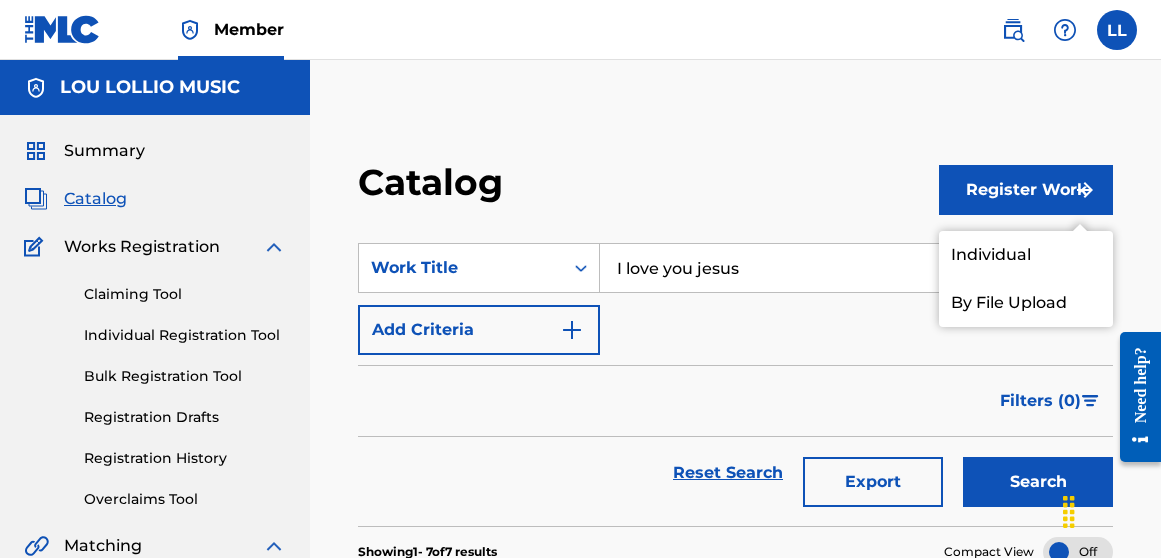 click on "Individual" at bounding box center [1026, 255] 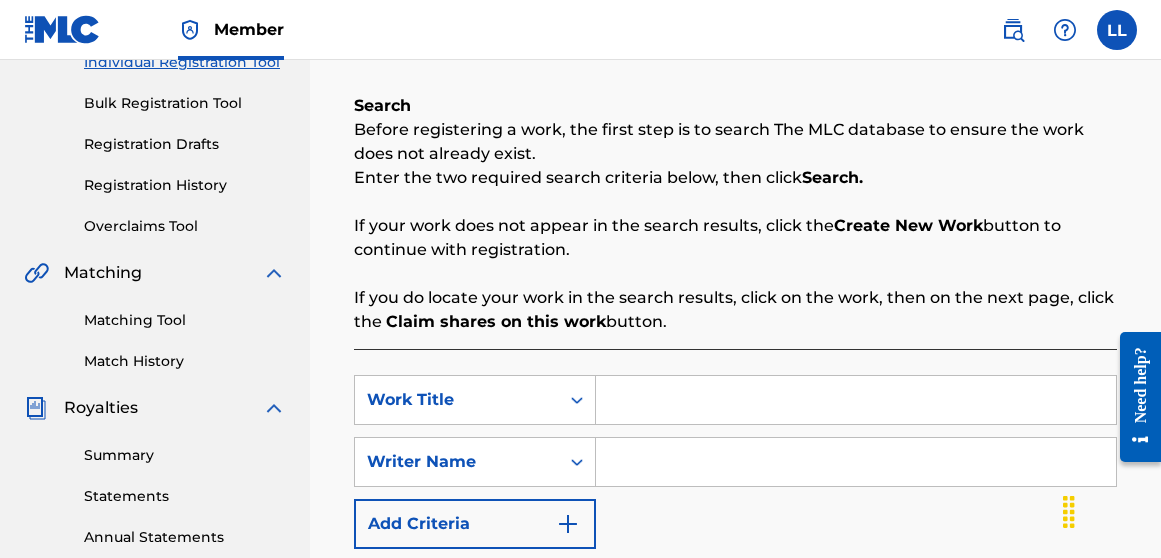 scroll, scrollTop: 401, scrollLeft: 0, axis: vertical 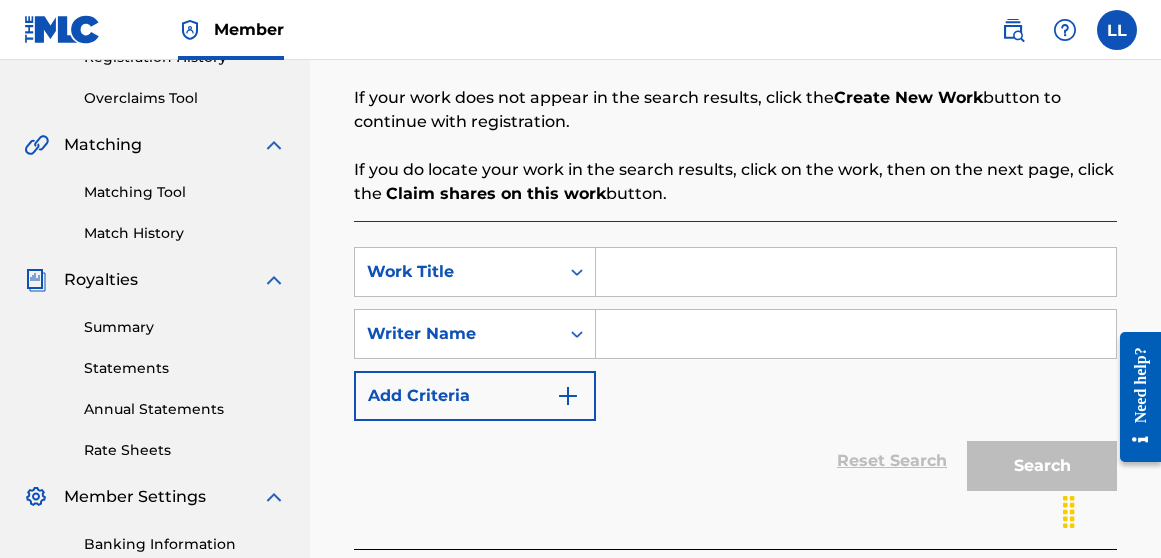 click at bounding box center [856, 272] 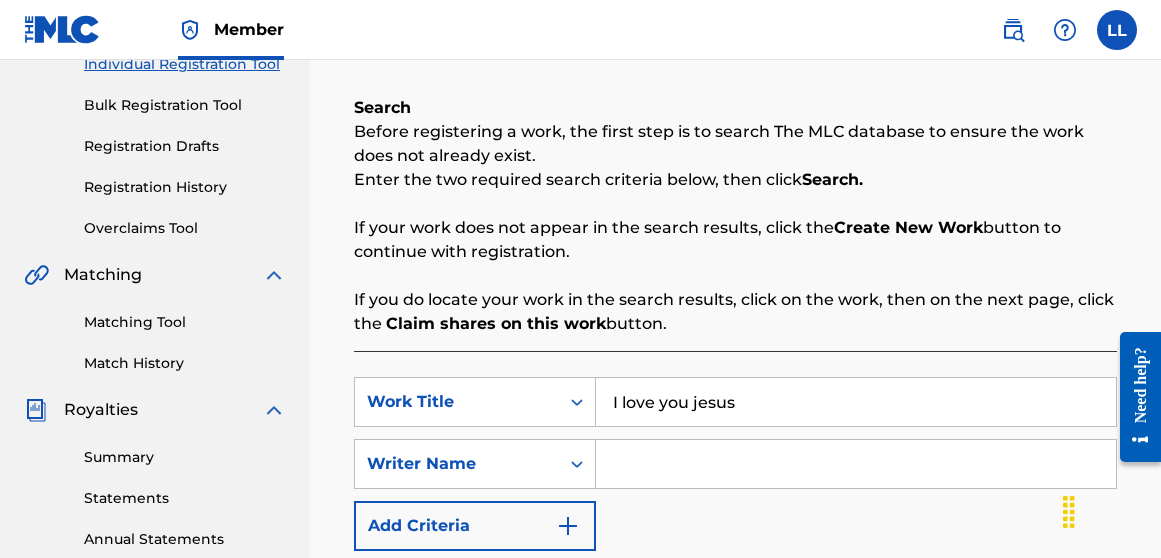 scroll, scrollTop: 270, scrollLeft: 0, axis: vertical 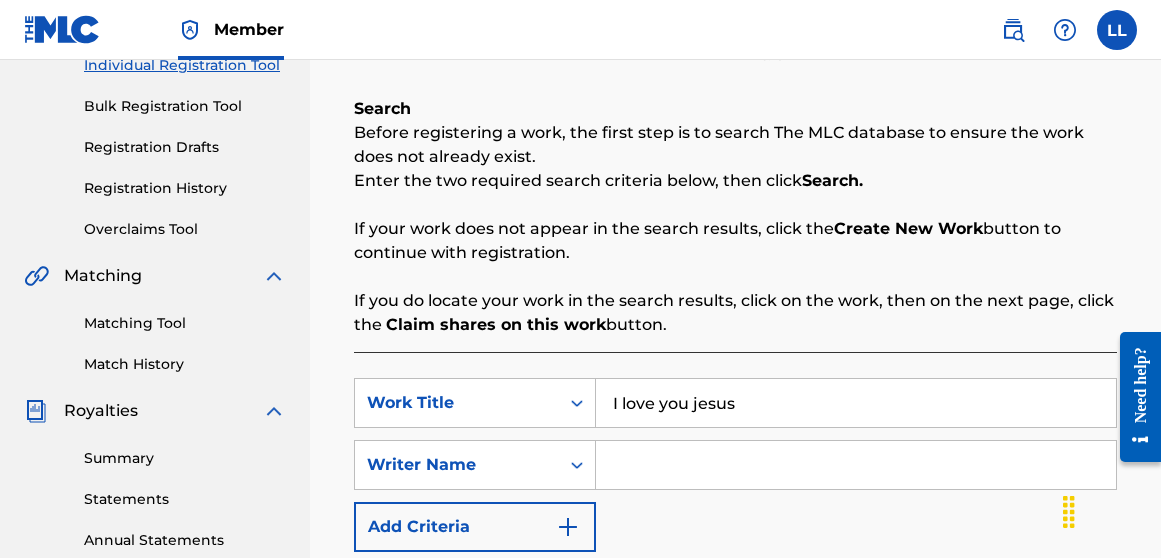 click at bounding box center (856, 465) 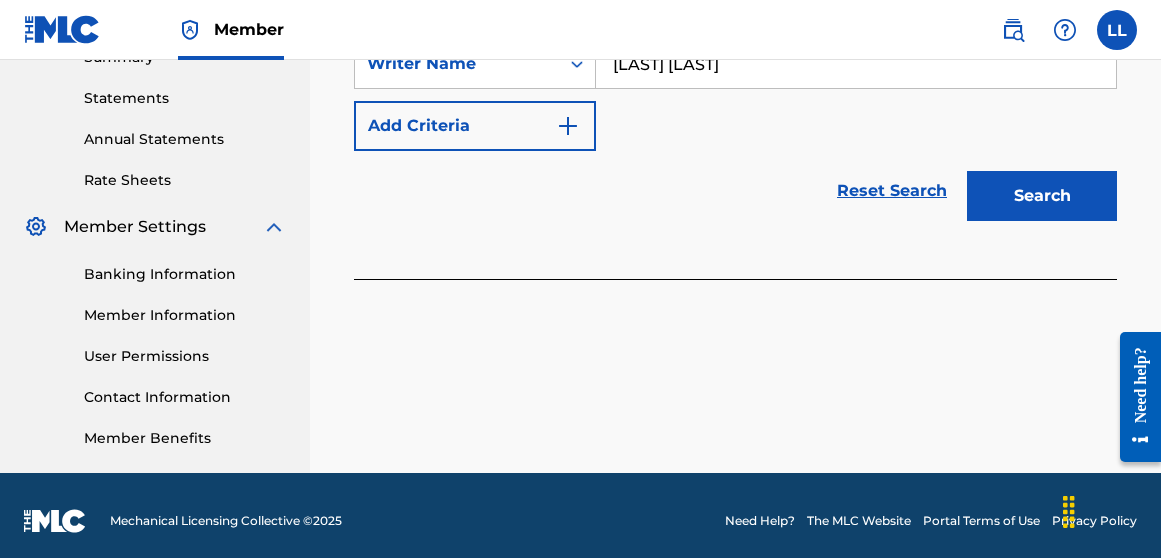 scroll, scrollTop: 682, scrollLeft: 0, axis: vertical 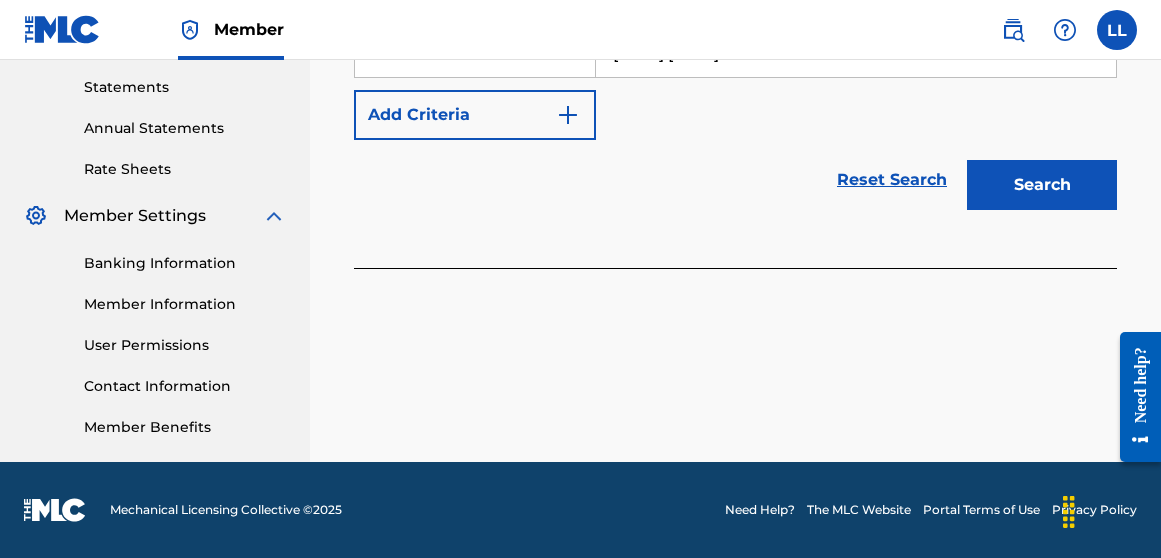 click on "Search" at bounding box center (1042, 185) 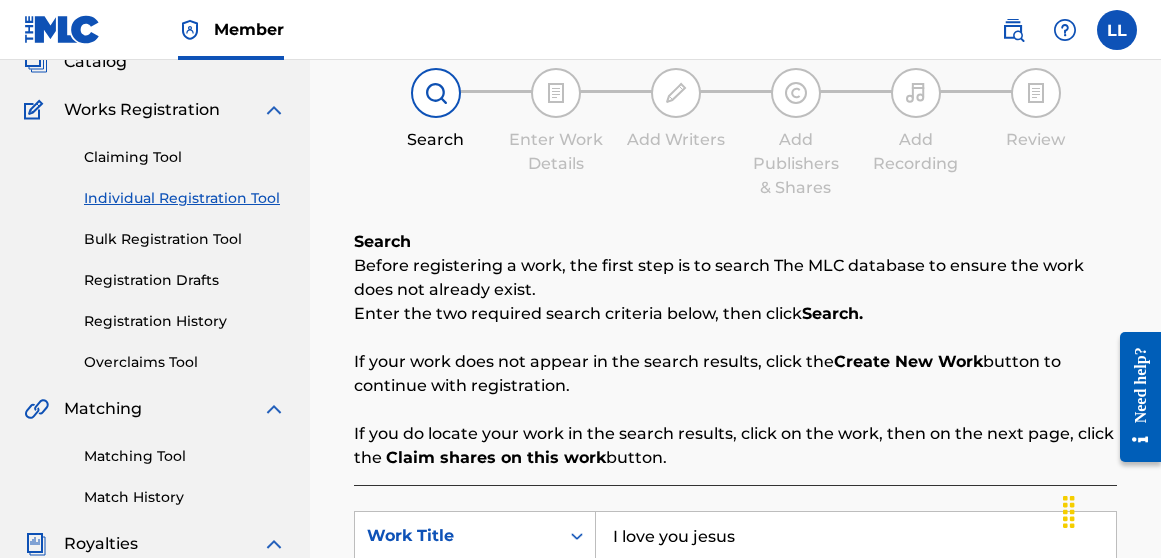 scroll, scrollTop: 70, scrollLeft: 0, axis: vertical 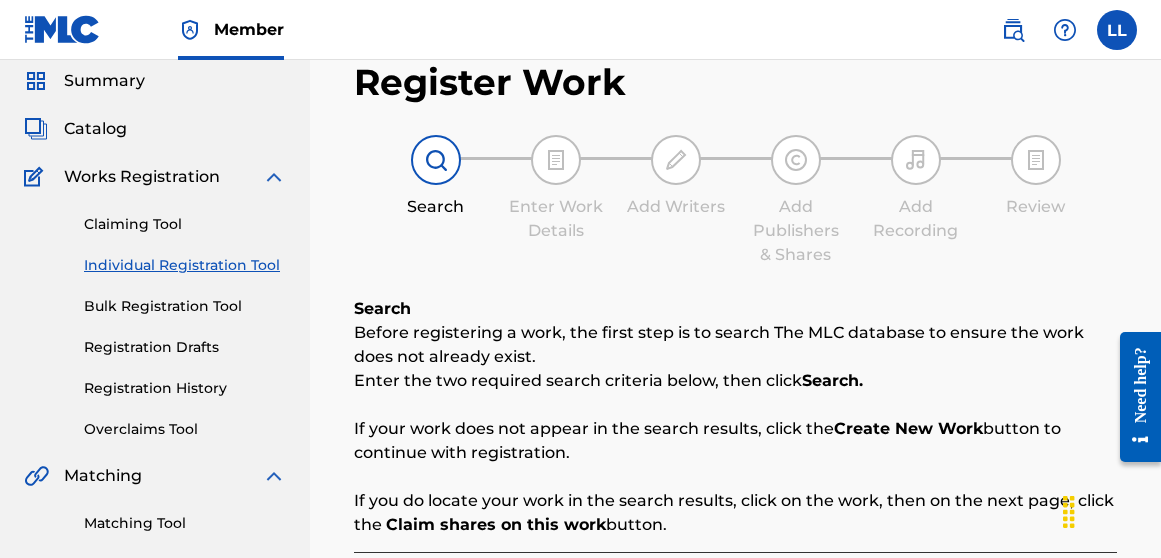 click on "Claiming Tool" at bounding box center [185, 224] 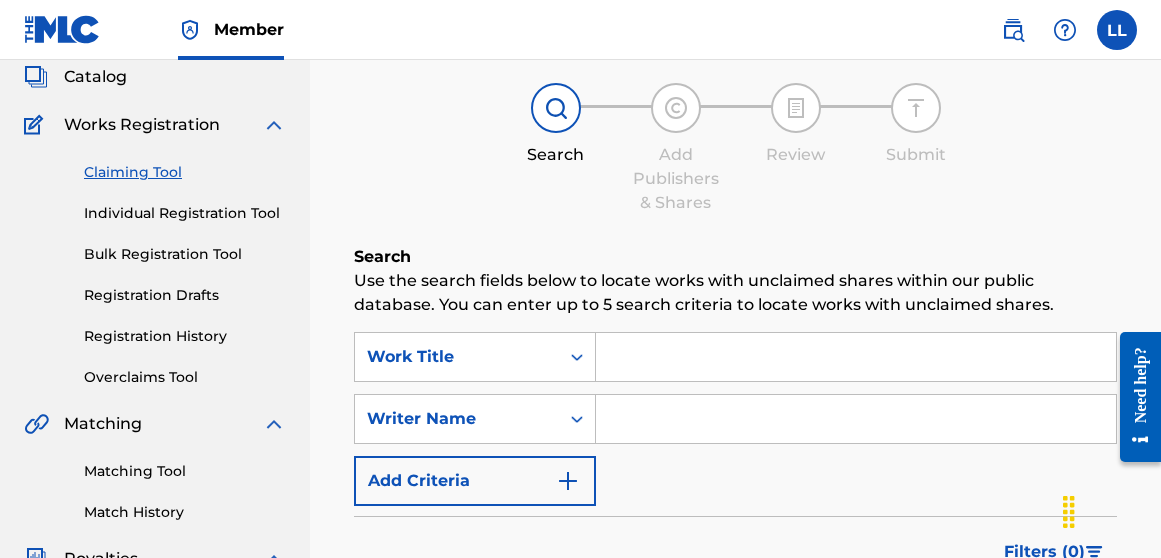 scroll, scrollTop: 394, scrollLeft: 0, axis: vertical 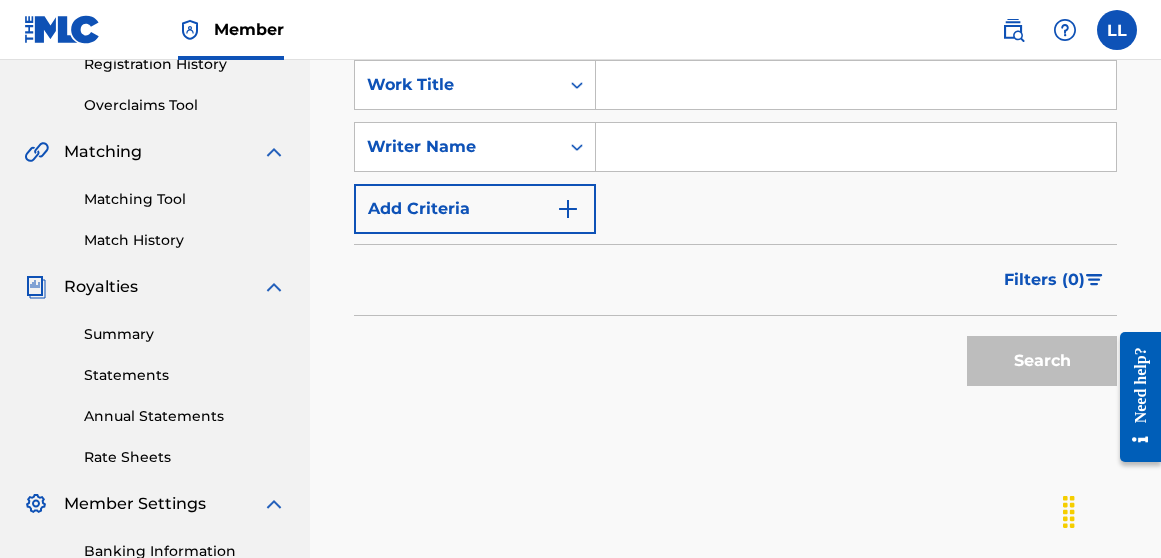 click at bounding box center (856, 85) 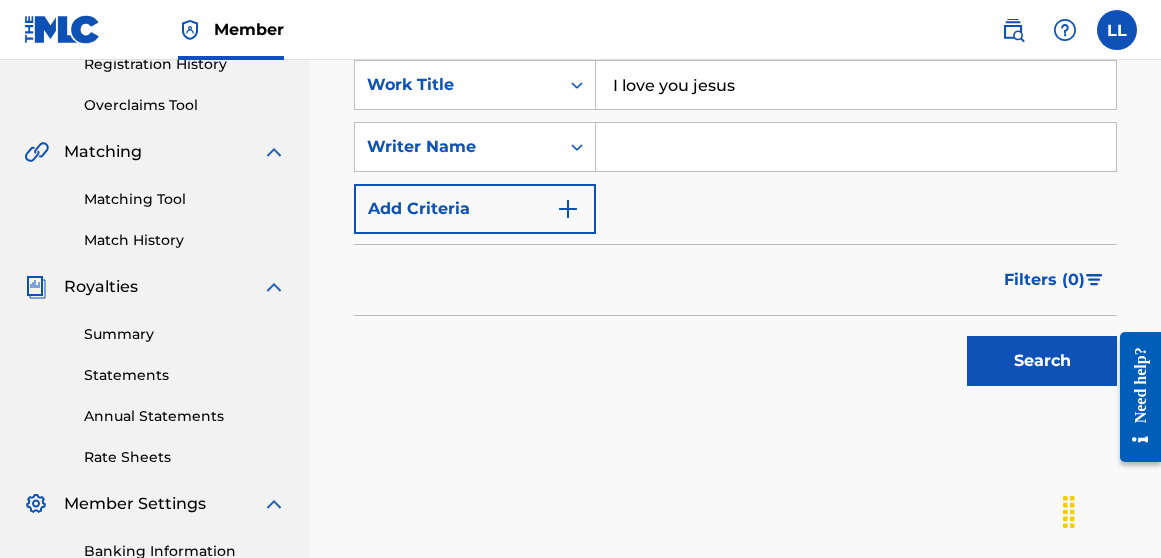 click at bounding box center [856, 147] 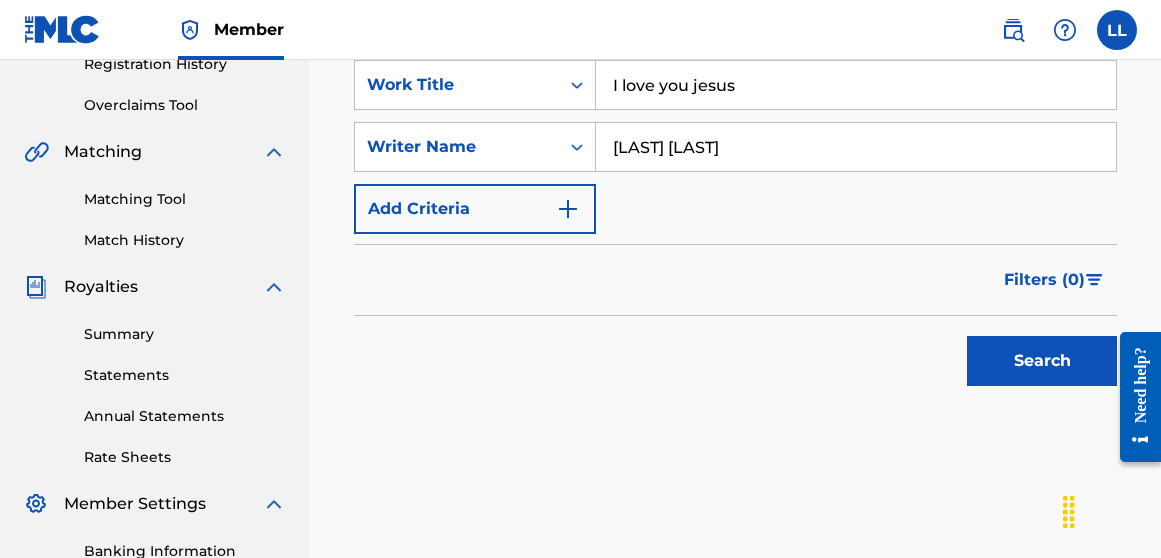 click on "Search" at bounding box center (1042, 361) 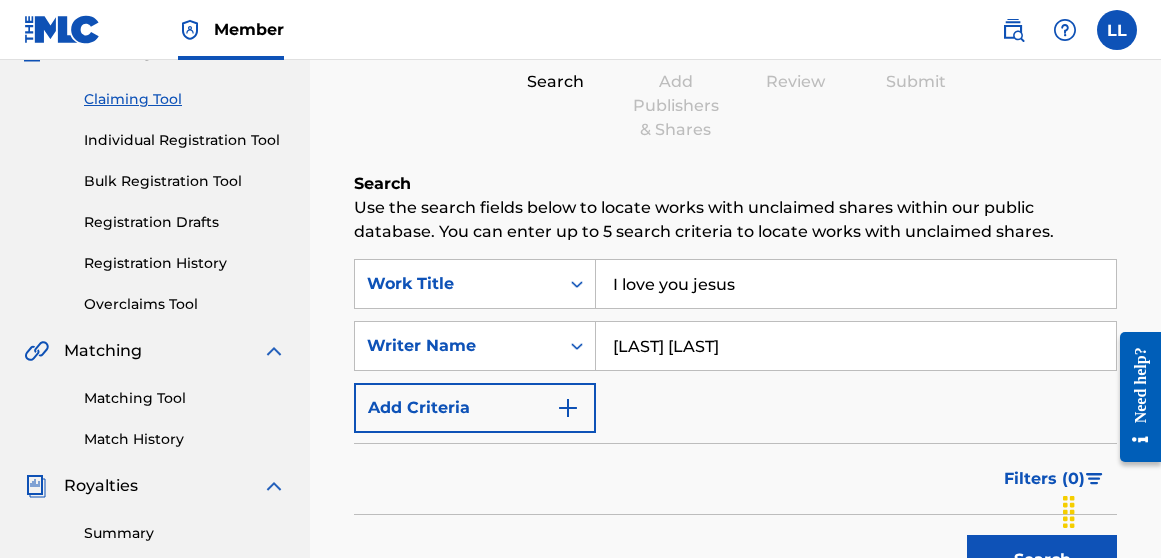 scroll, scrollTop: 191, scrollLeft: 0, axis: vertical 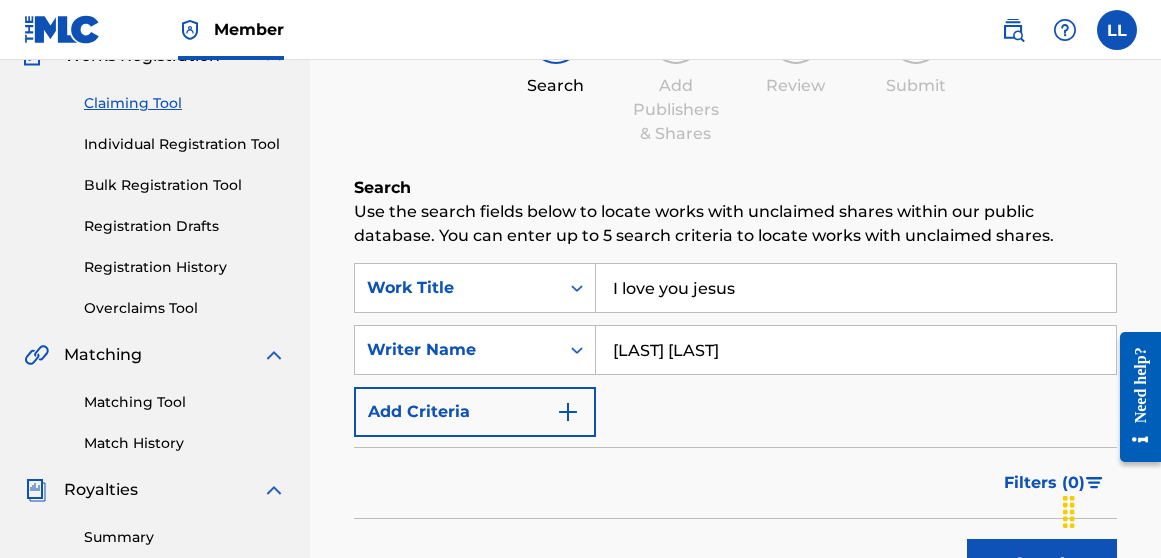 click on "Matching Tool" at bounding box center (185, 402) 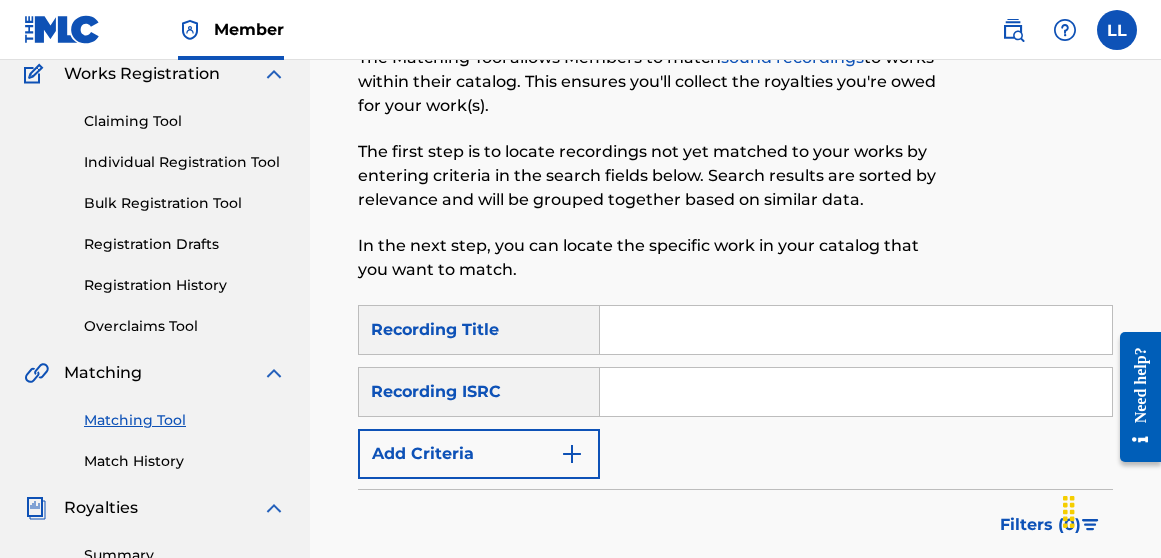 scroll, scrollTop: 179, scrollLeft: 0, axis: vertical 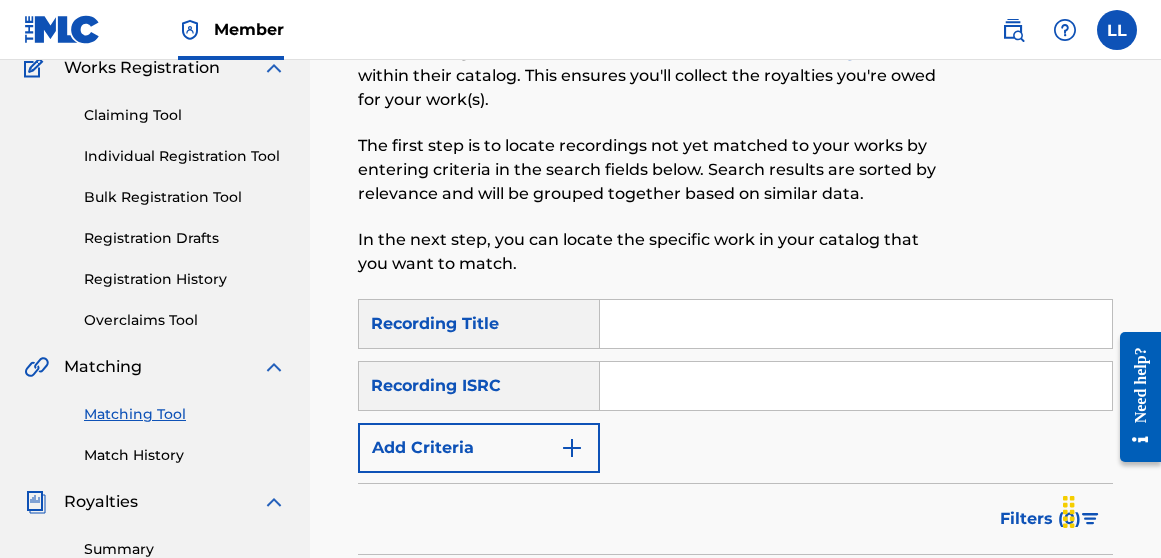 click at bounding box center (856, 324) 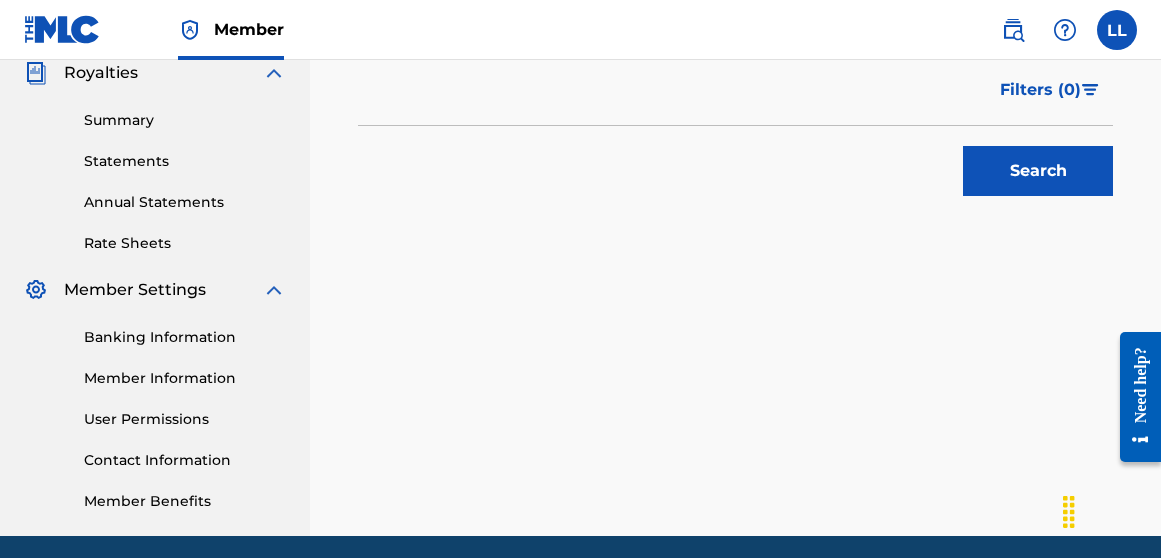 scroll, scrollTop: 657, scrollLeft: 0, axis: vertical 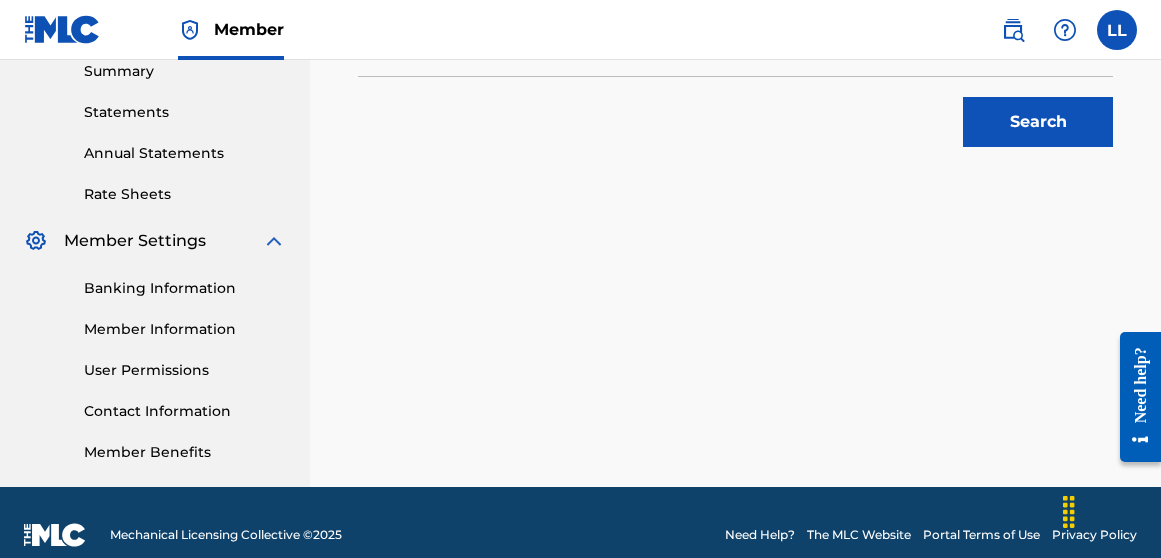 click on "Search" at bounding box center (1038, 122) 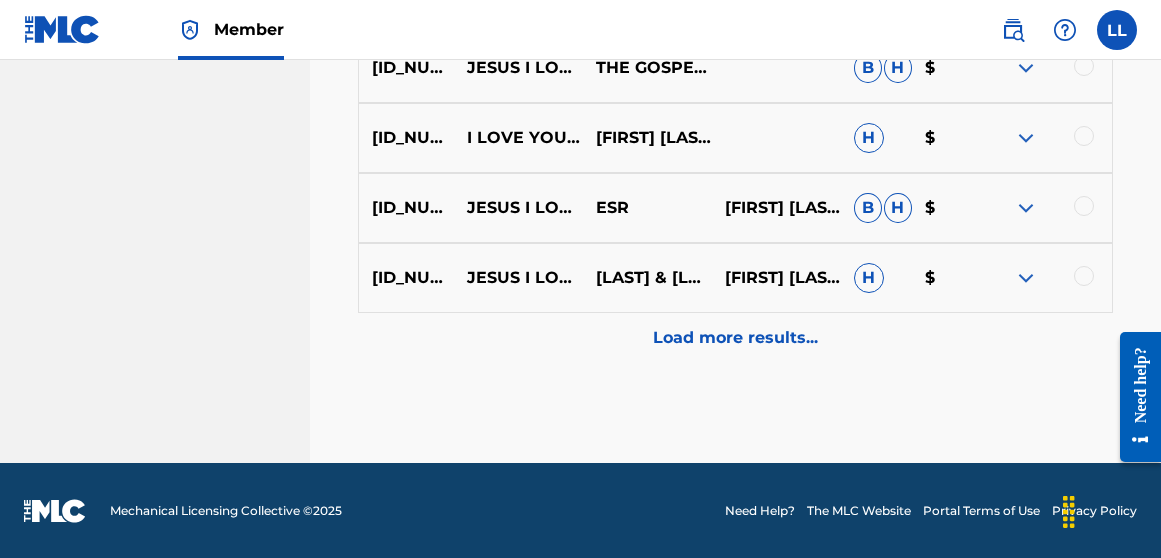 scroll, scrollTop: 1280, scrollLeft: 0, axis: vertical 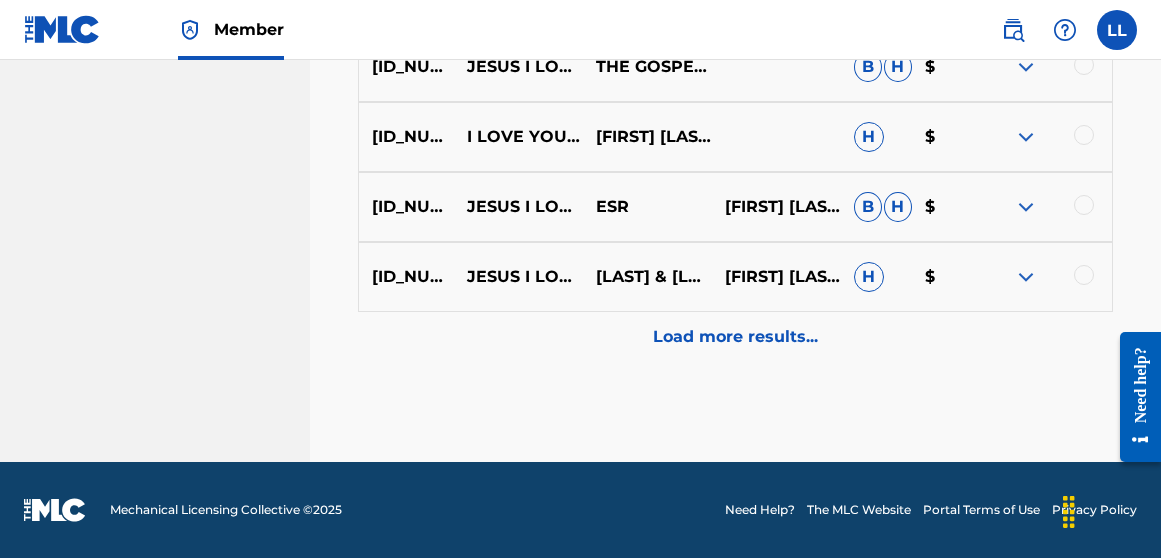 click on "Load more results..." at bounding box center [735, 337] 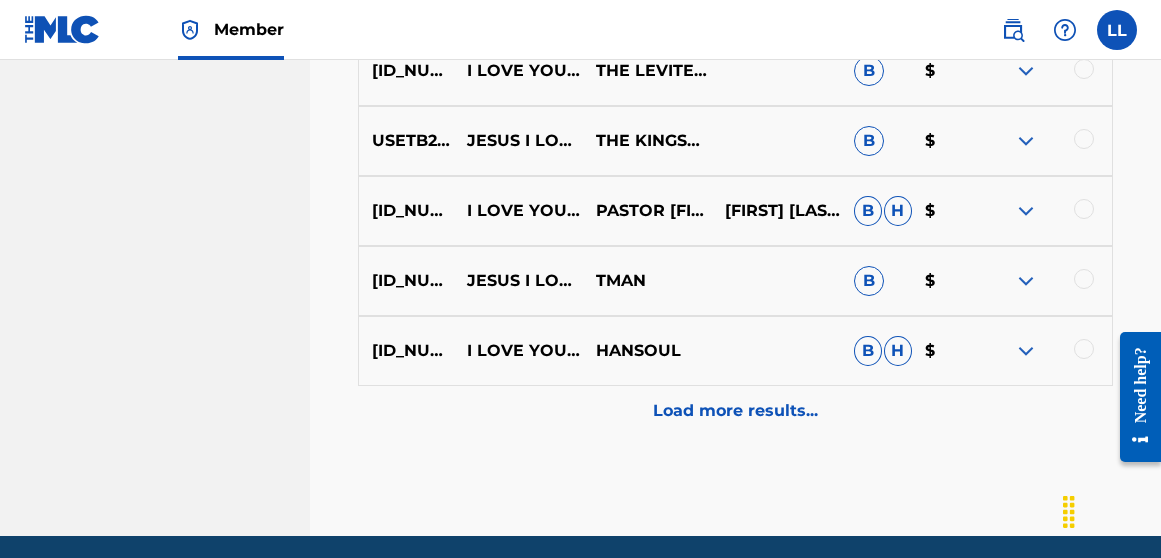 scroll, scrollTop: 1980, scrollLeft: 0, axis: vertical 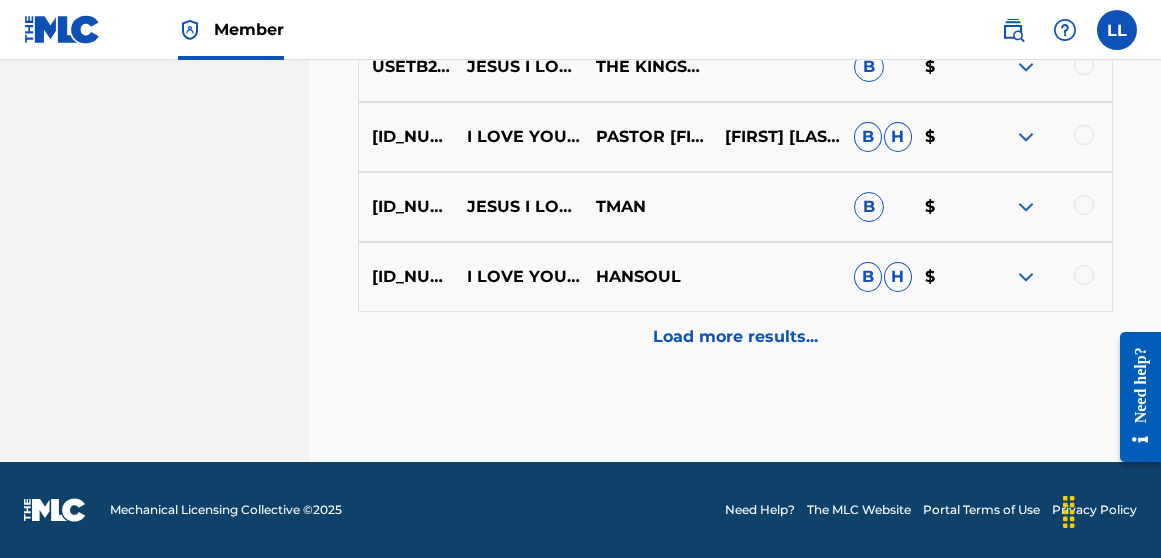 click on "Load more results..." at bounding box center [735, 337] 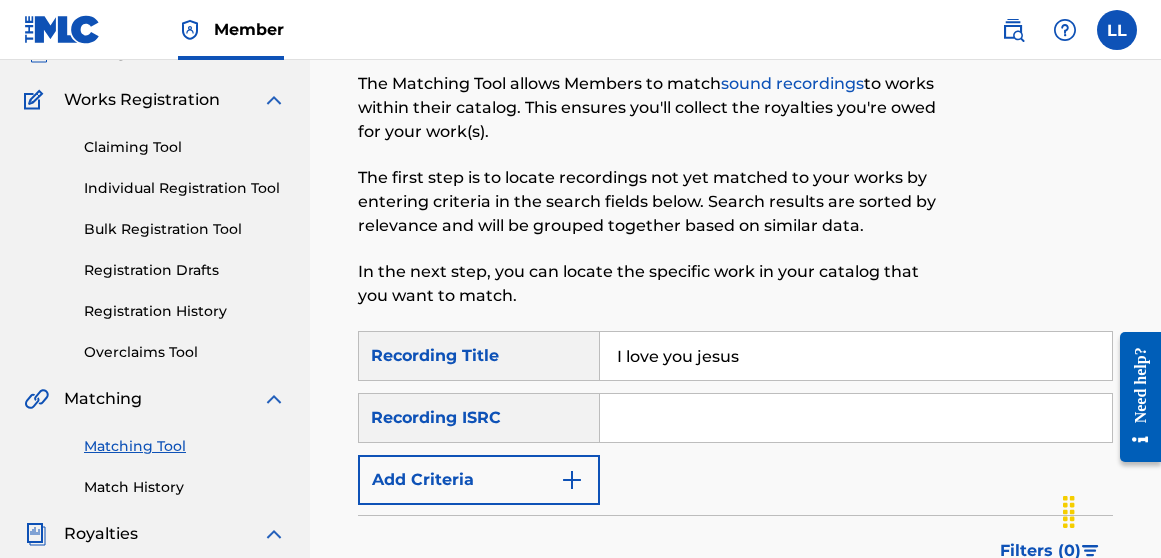 scroll, scrollTop: 151, scrollLeft: 0, axis: vertical 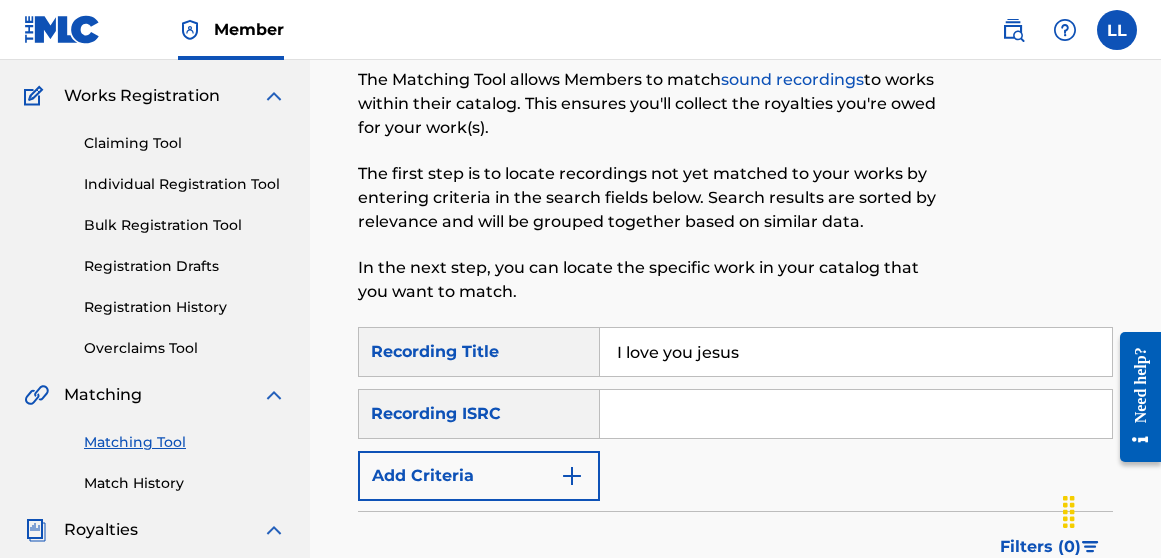 click at bounding box center (856, 414) 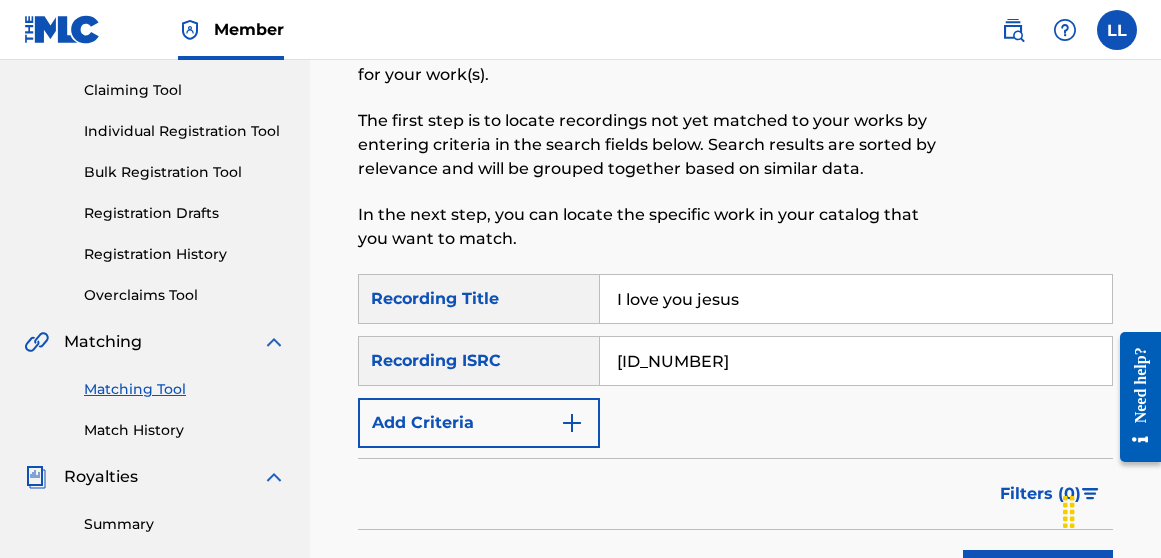 scroll, scrollTop: 397, scrollLeft: 0, axis: vertical 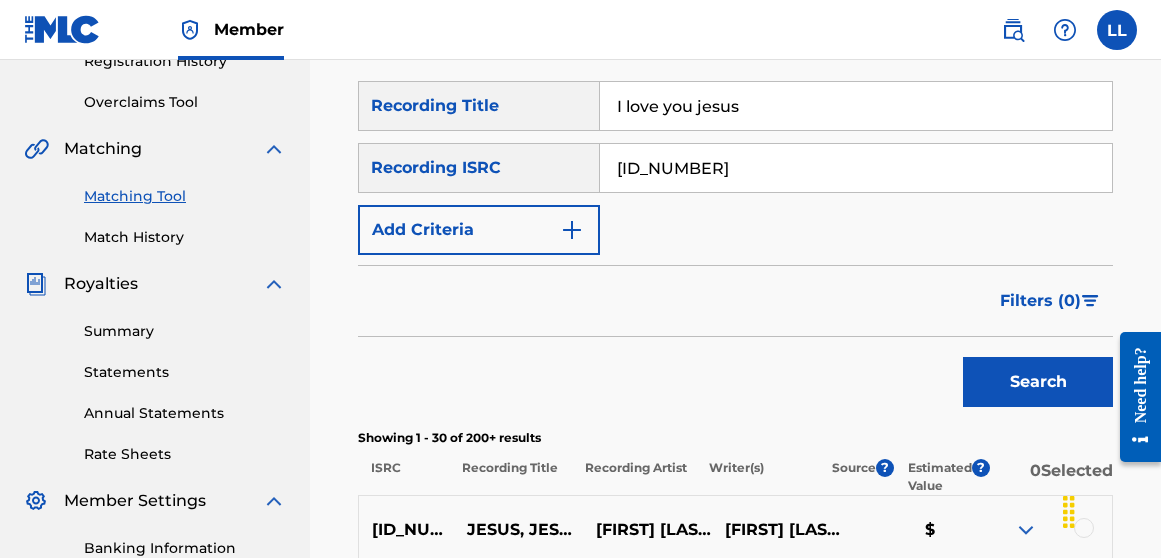 type on "usl4q2221700" 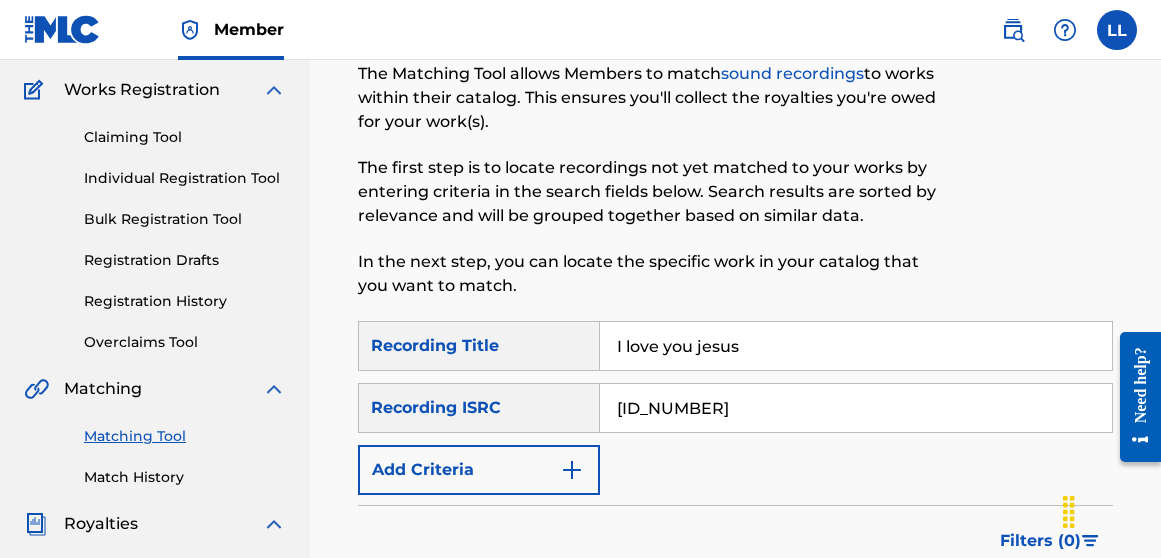 scroll, scrollTop: 193, scrollLeft: 0, axis: vertical 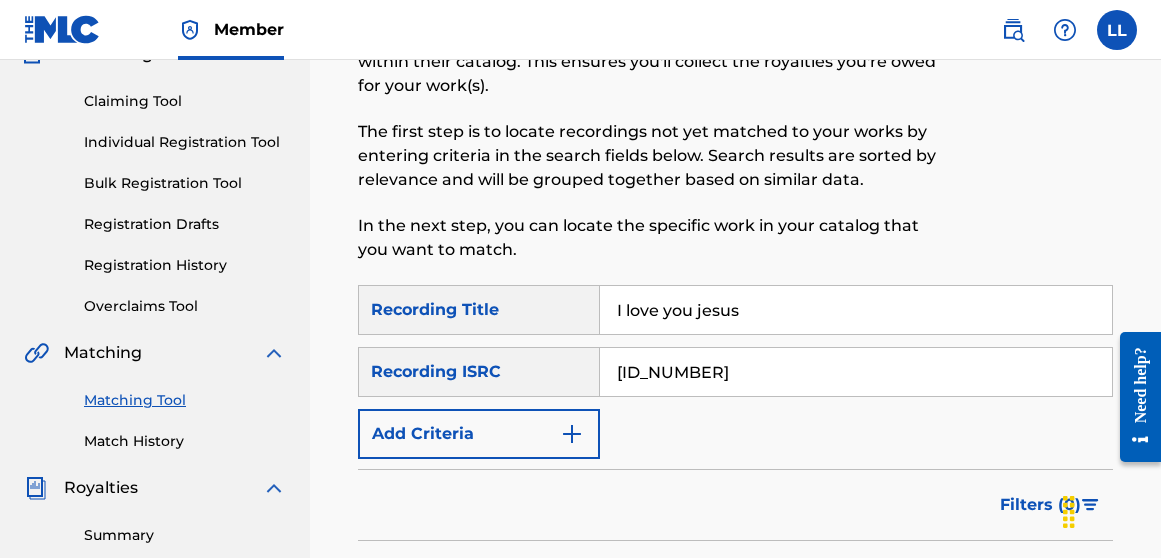 drag, startPoint x: 726, startPoint y: 373, endPoint x: 615, endPoint y: 373, distance: 111 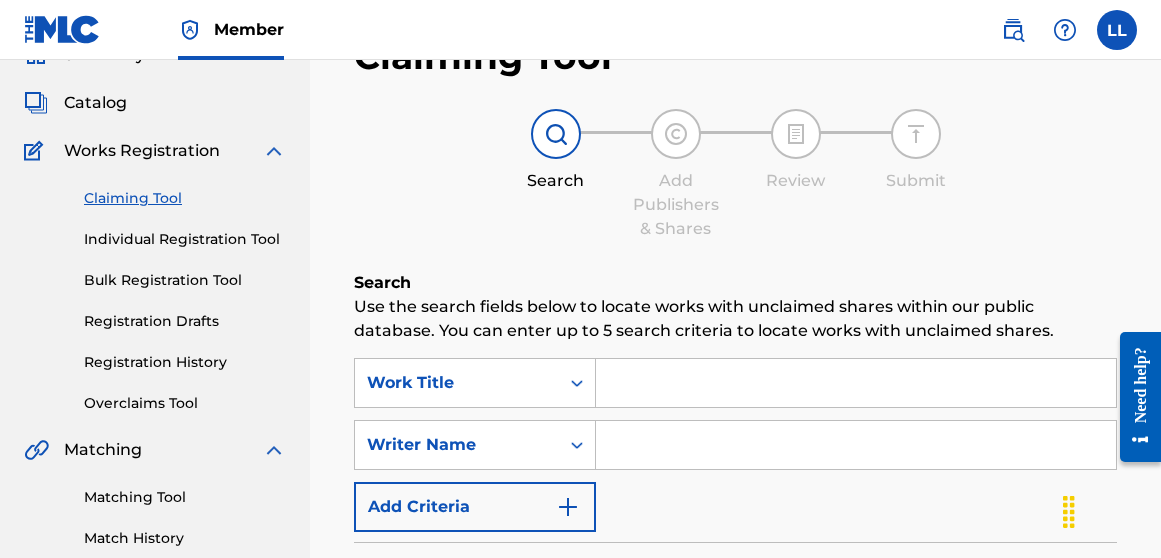 scroll, scrollTop: 76, scrollLeft: 0, axis: vertical 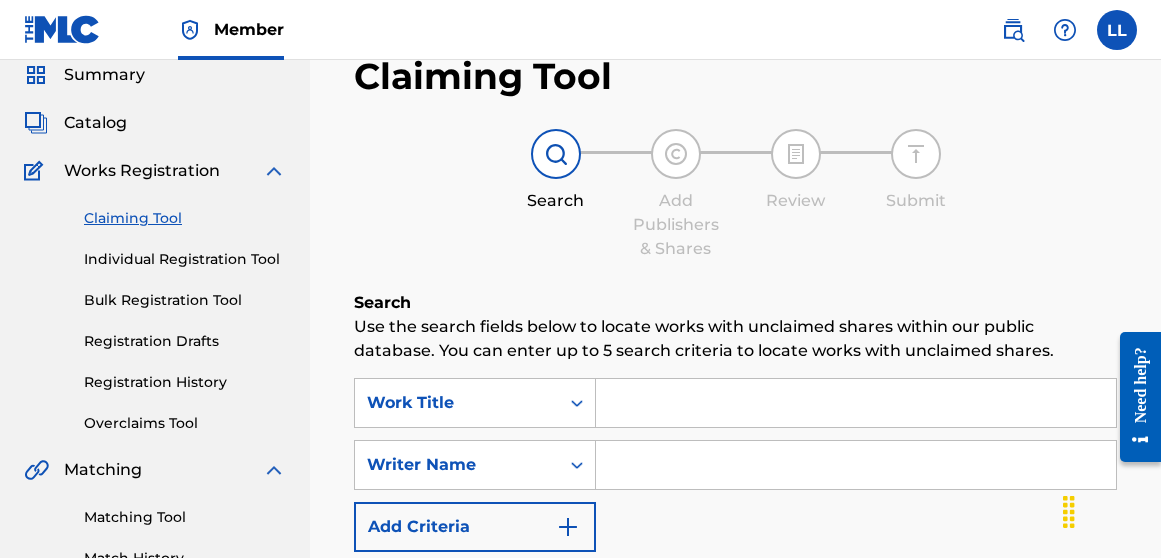 click at bounding box center [856, 403] 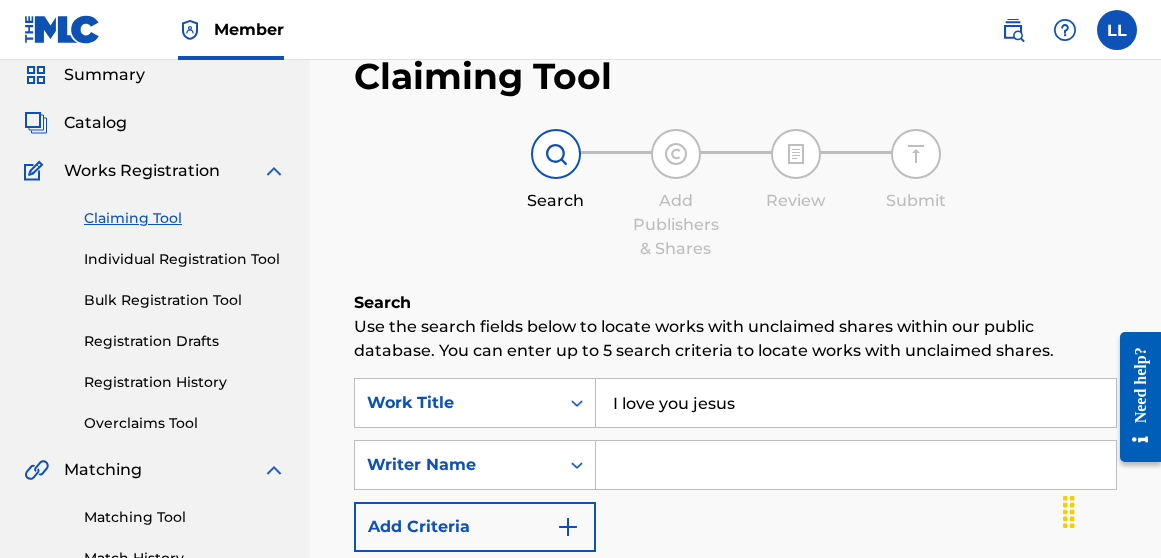 click at bounding box center [856, 465] 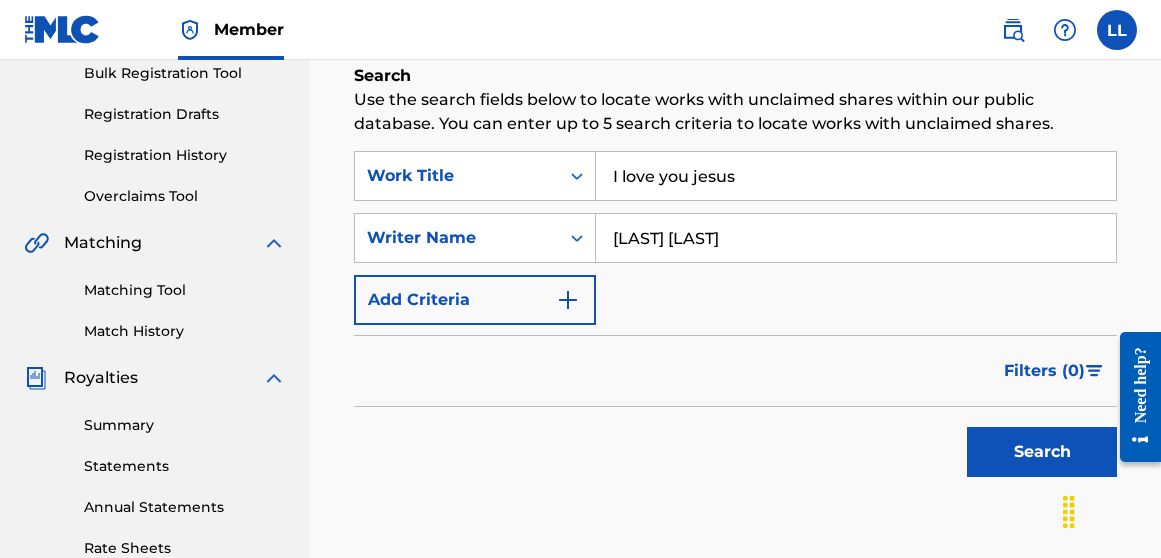 scroll, scrollTop: 369, scrollLeft: 0, axis: vertical 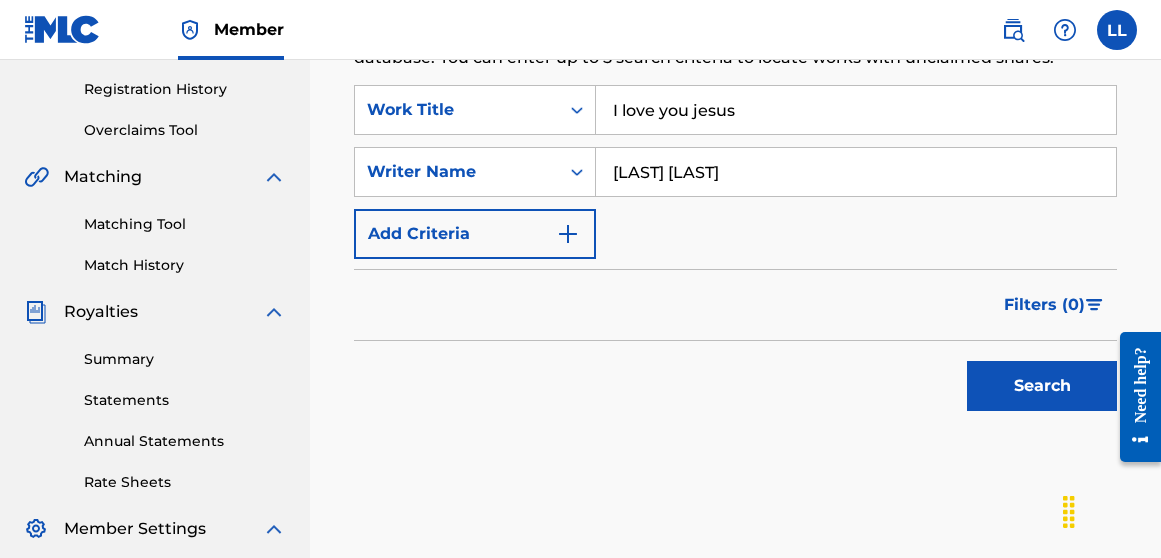 click on "Search" at bounding box center [1042, 386] 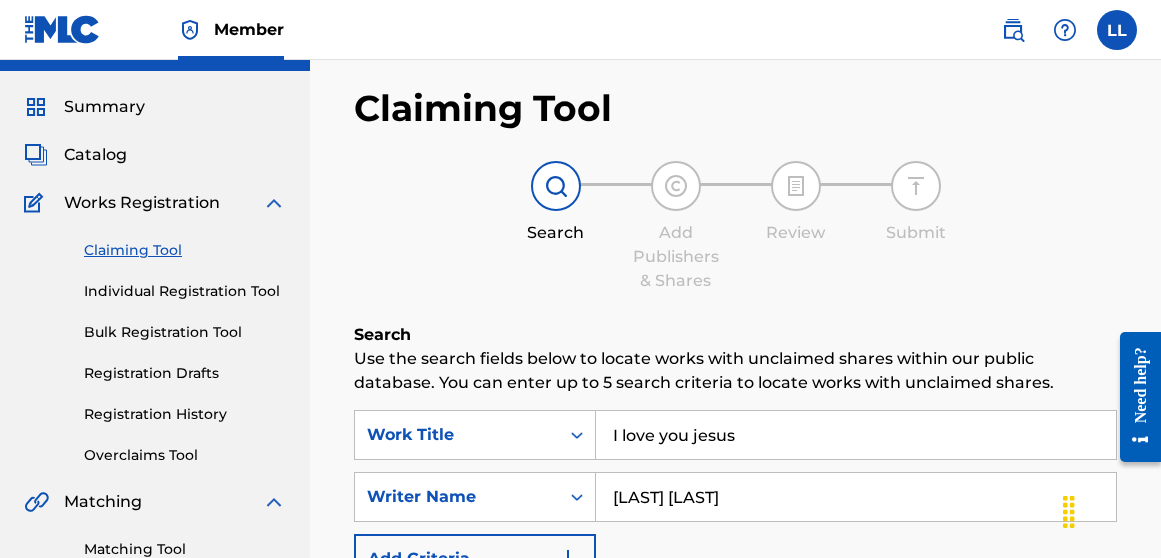 scroll, scrollTop: 40, scrollLeft: 0, axis: vertical 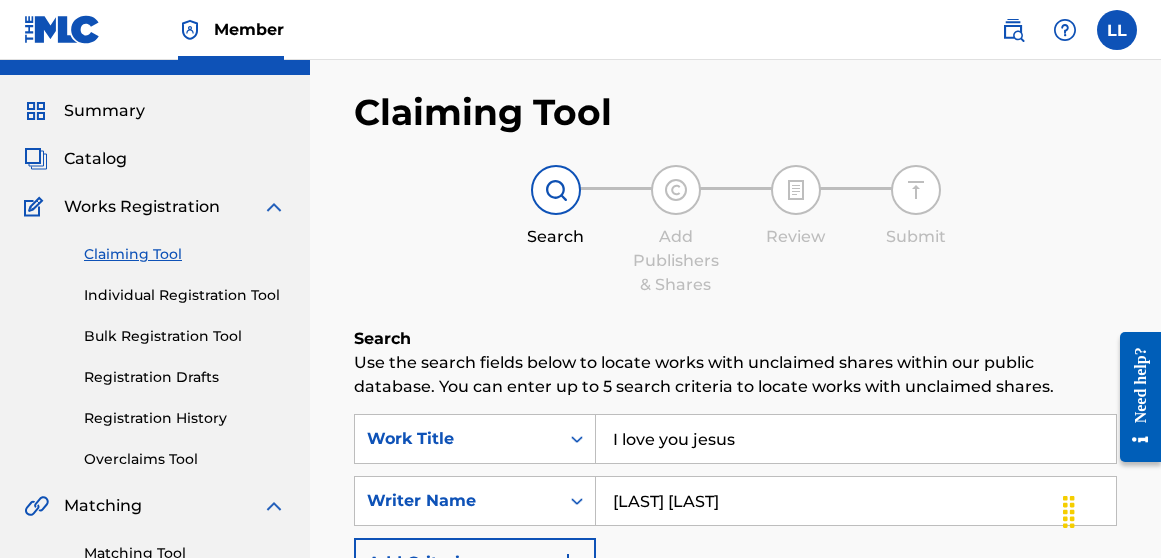click on "Registration History" at bounding box center (185, 418) 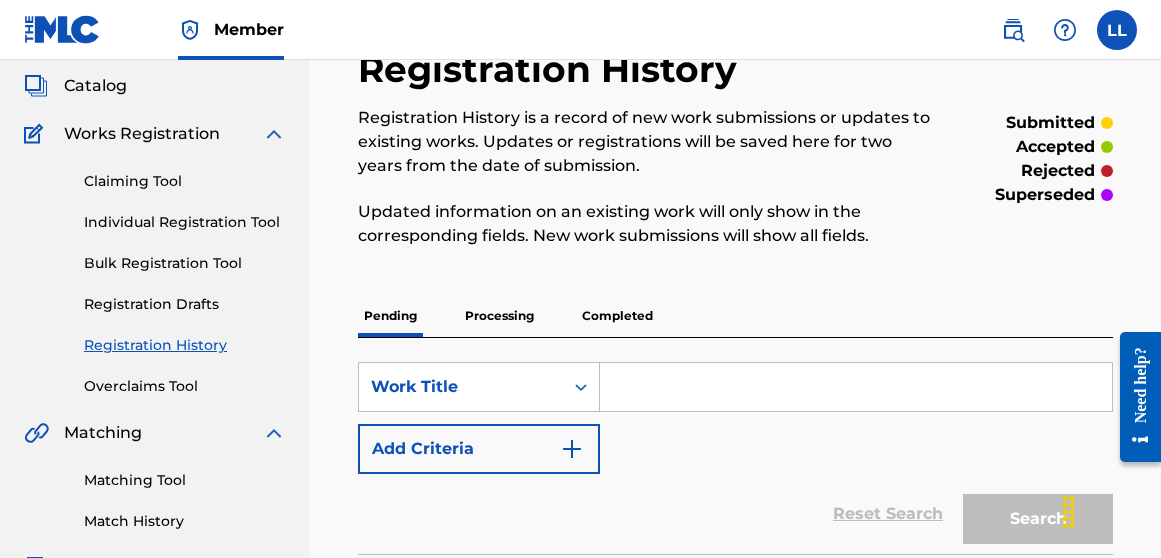 scroll, scrollTop: 113, scrollLeft: 0, axis: vertical 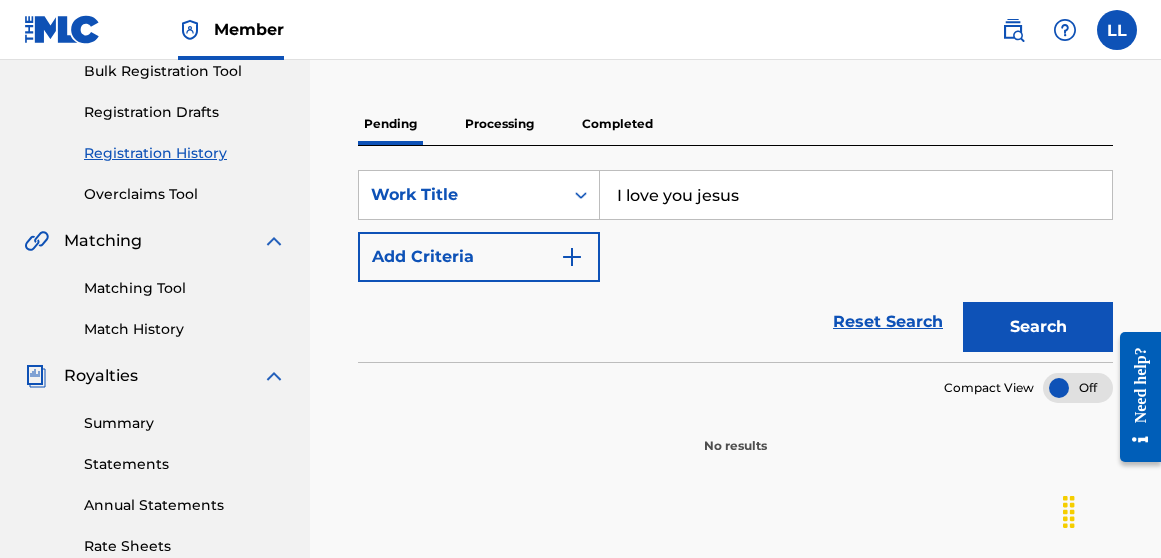 click on "Search" at bounding box center [1038, 327] 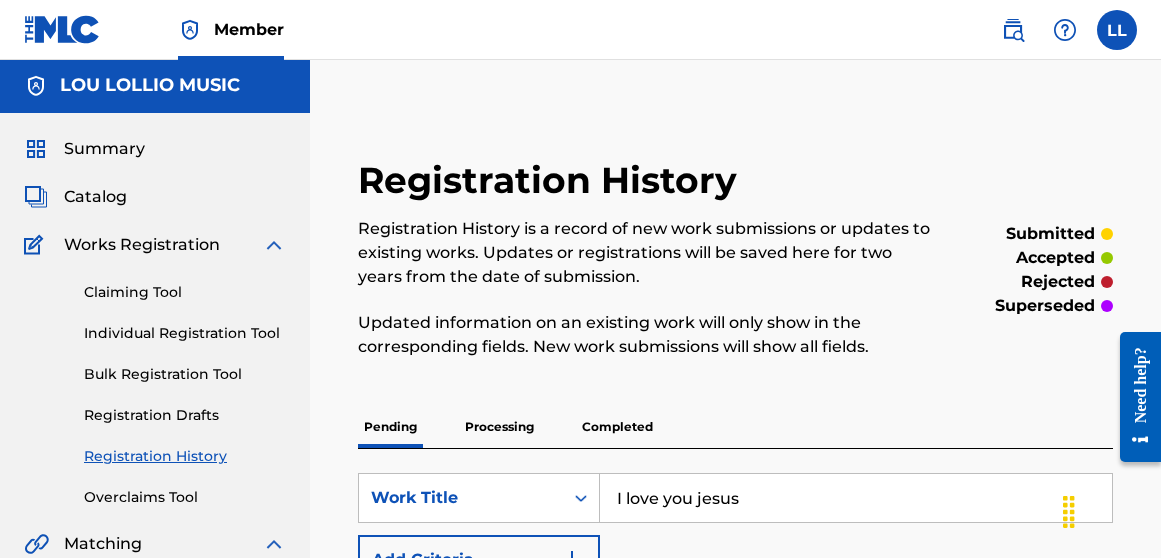 scroll, scrollTop: 0, scrollLeft: 0, axis: both 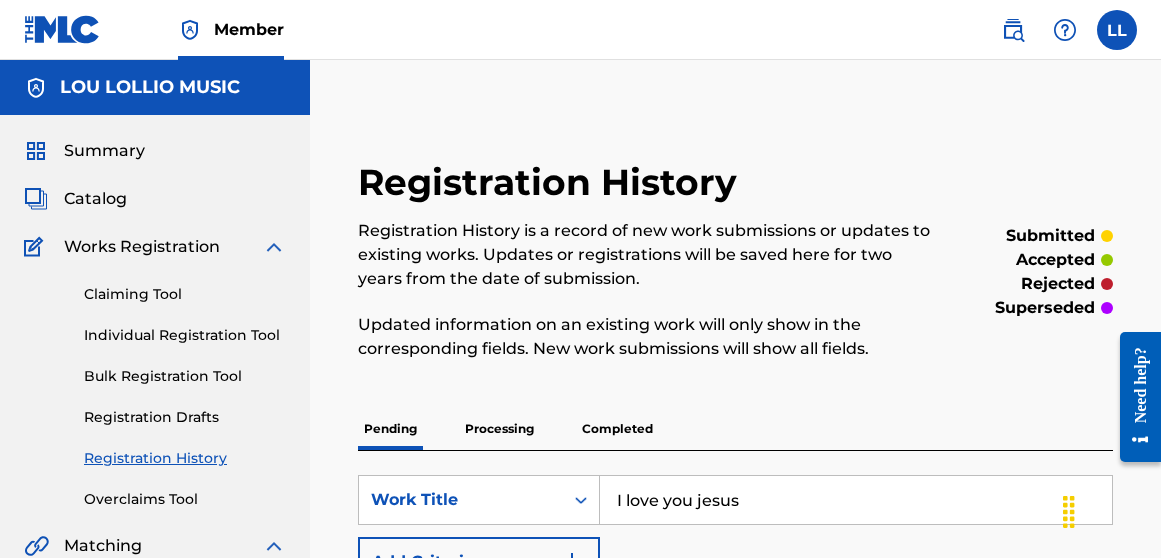 click on "Catalog" at bounding box center [95, 199] 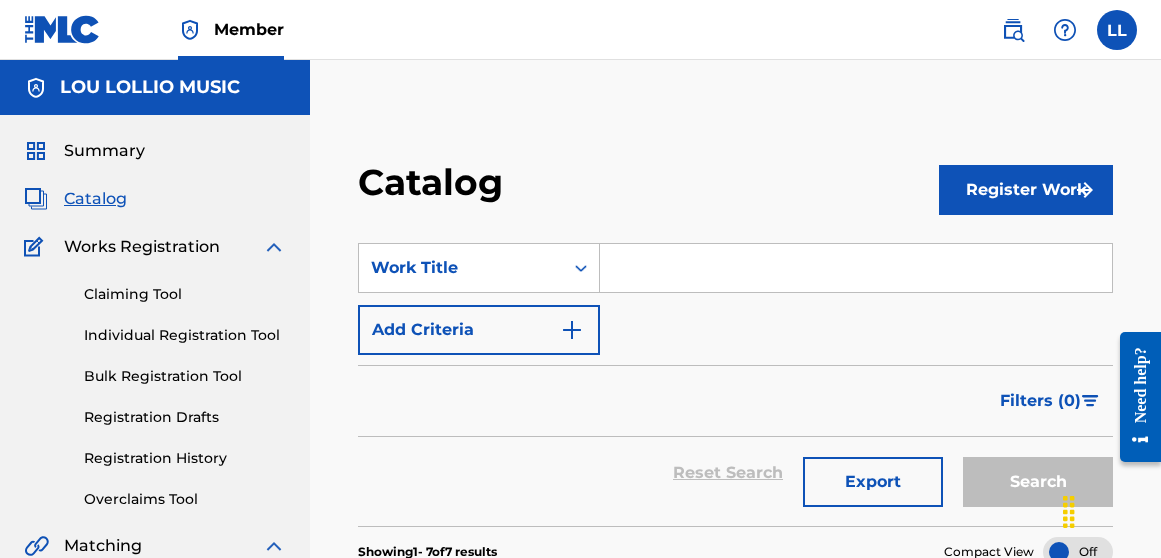 click at bounding box center (856, 268) 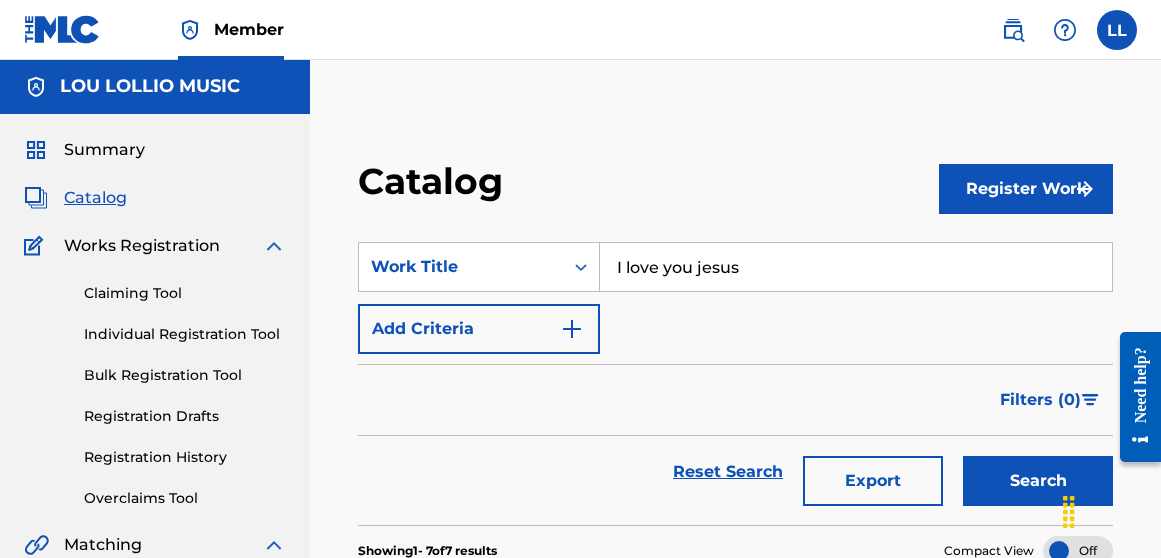 scroll, scrollTop: 39, scrollLeft: 0, axis: vertical 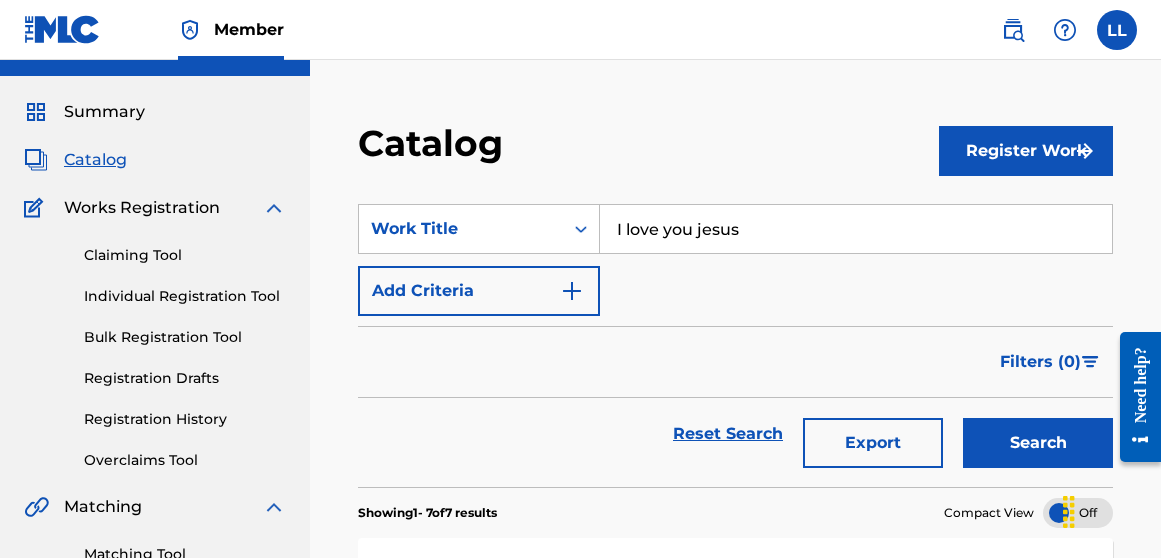 click on "Search" at bounding box center [1038, 443] 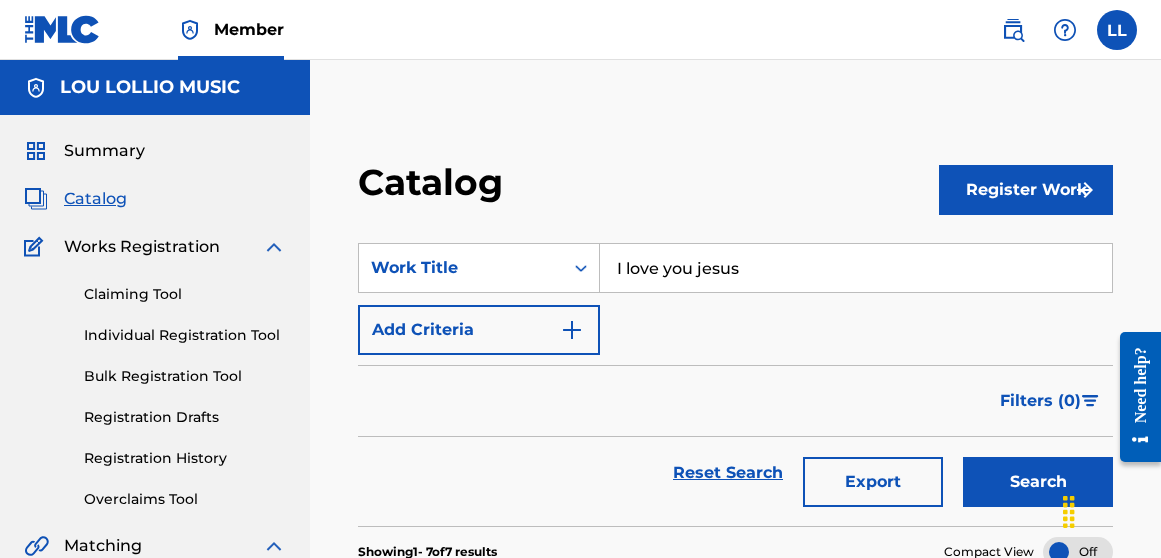 scroll, scrollTop: 0, scrollLeft: 0, axis: both 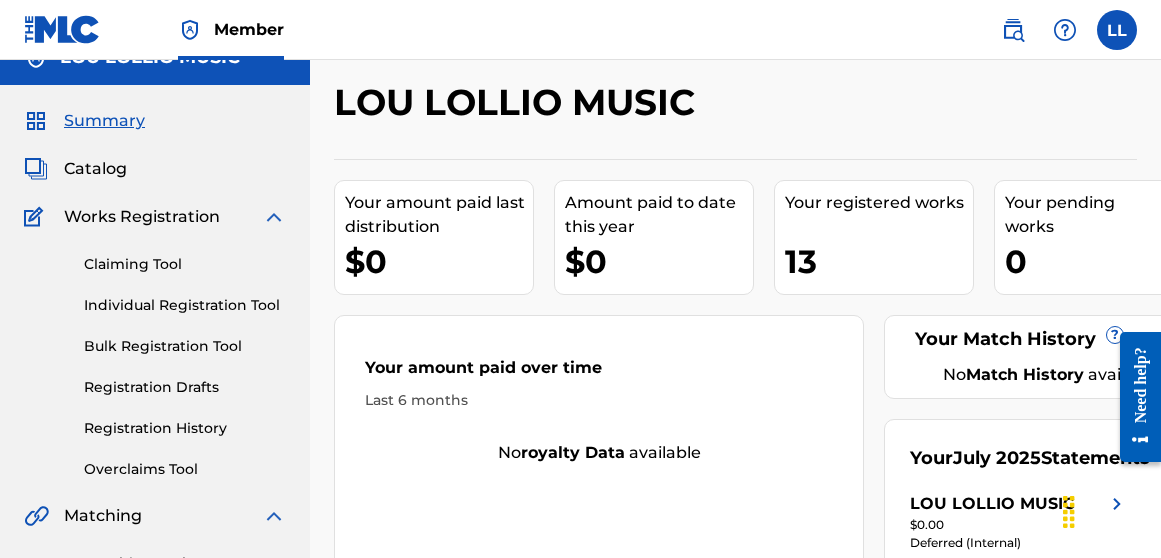 click on "Individual Registration Tool" at bounding box center (185, 305) 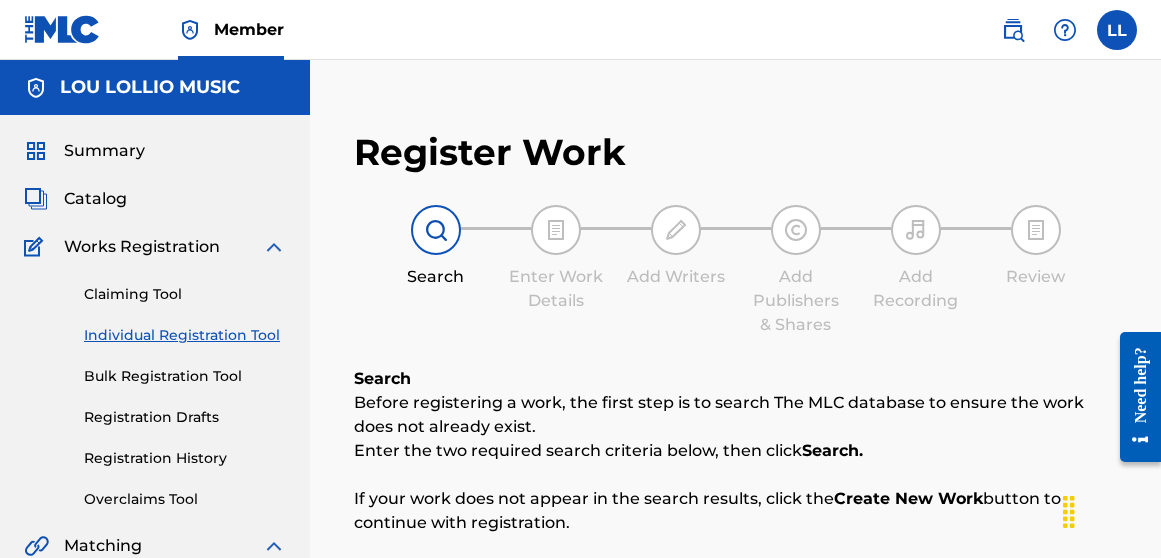 scroll, scrollTop: 449, scrollLeft: 0, axis: vertical 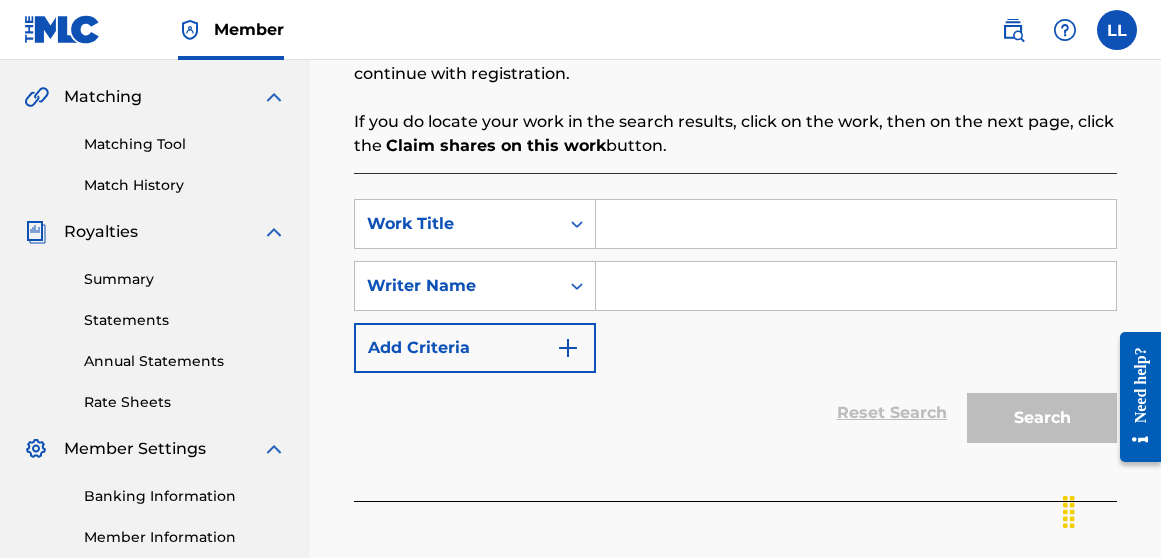 click at bounding box center [856, 224] 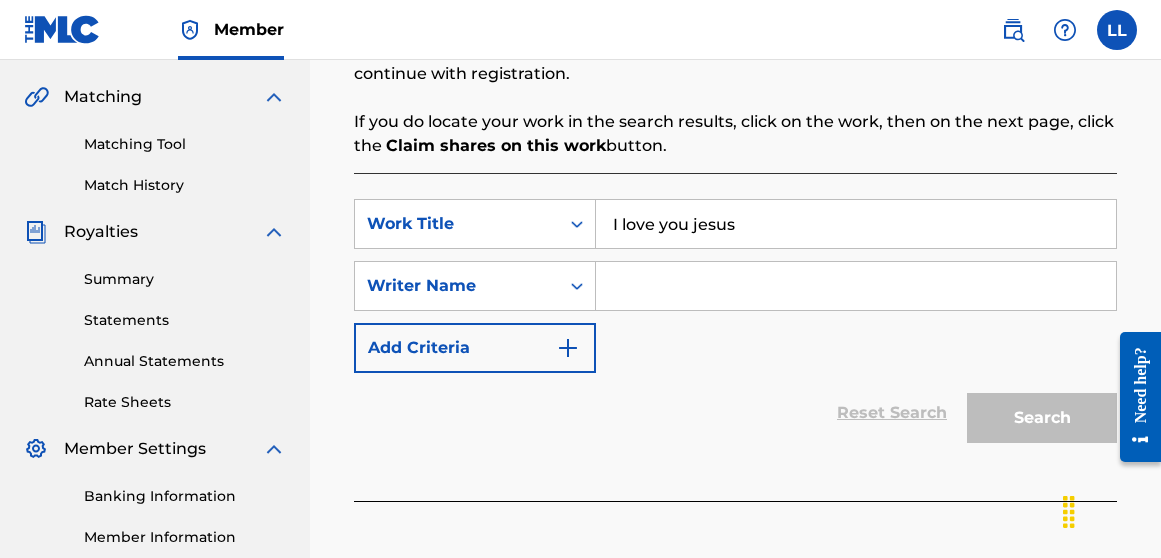 click at bounding box center (856, 286) 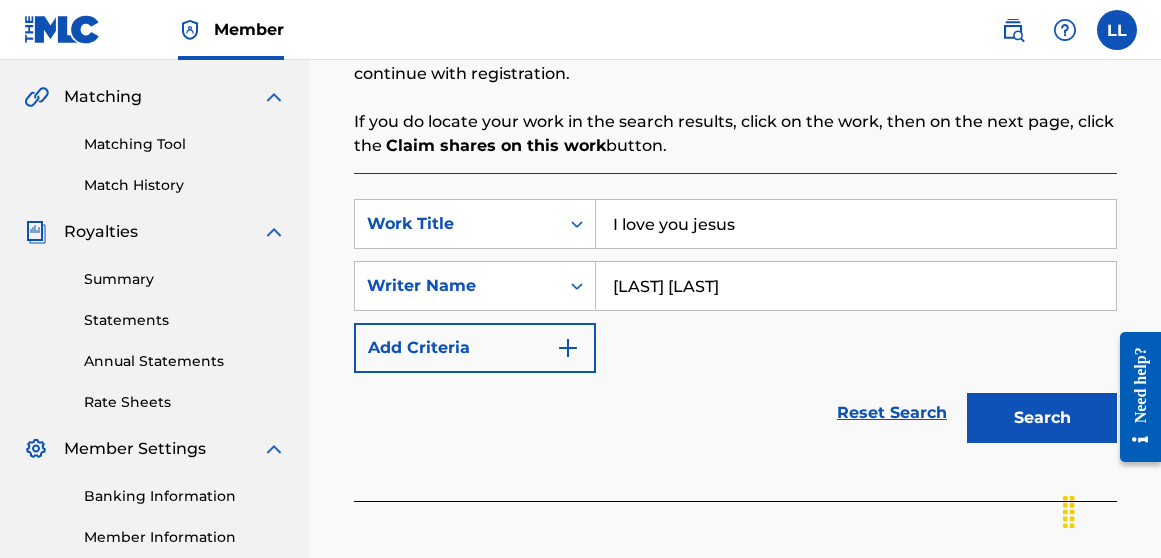 click on "Search" at bounding box center (1042, 418) 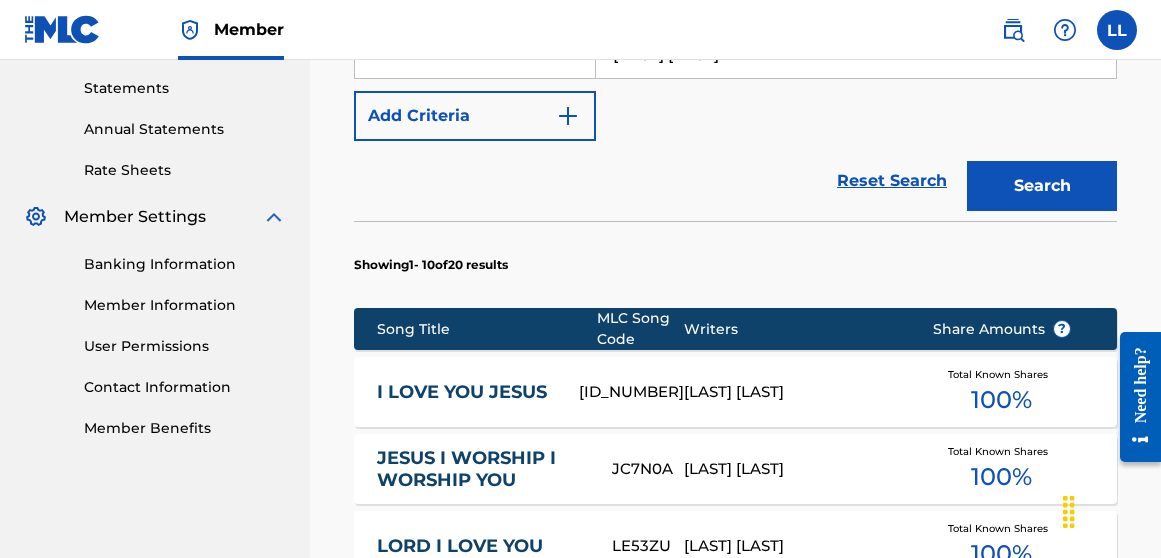 scroll, scrollTop: 682, scrollLeft: 0, axis: vertical 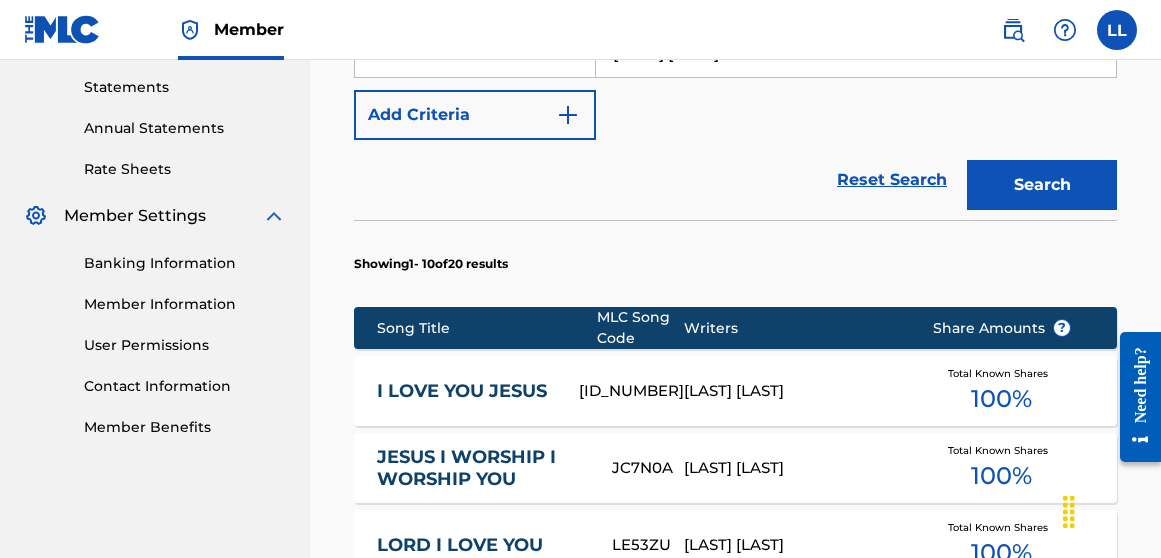 click on "I LOVE YOU JESUS" at bounding box center [464, 391] 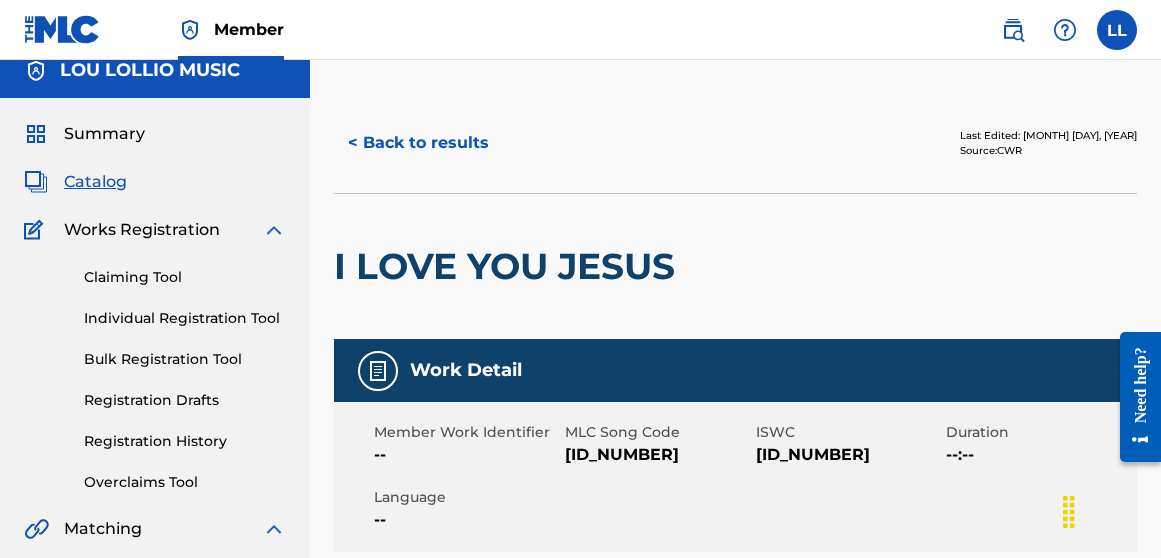 scroll, scrollTop: 0, scrollLeft: 0, axis: both 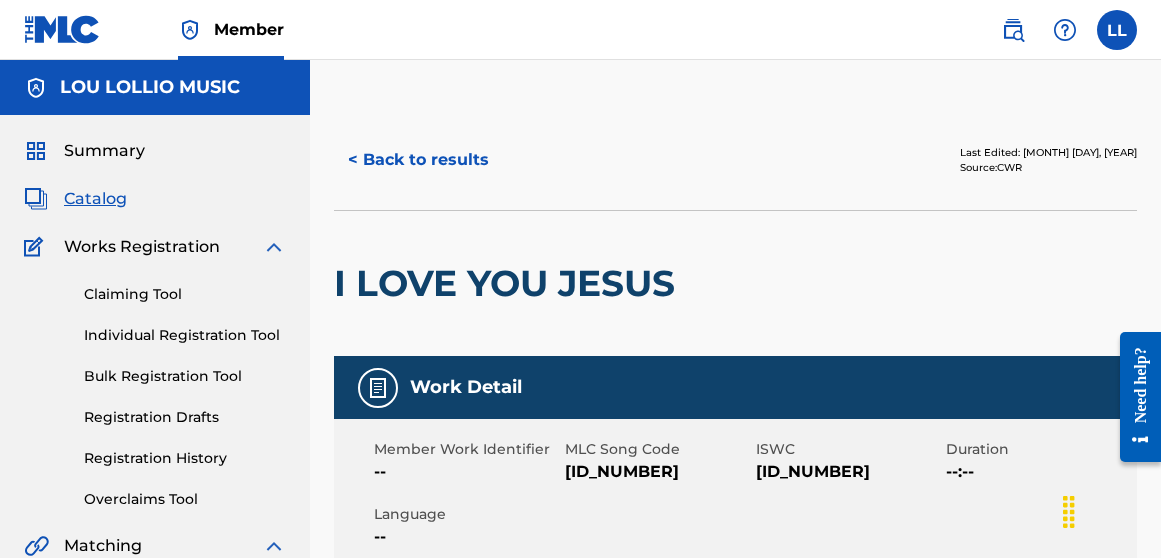 click on "< Back to results" at bounding box center (418, 160) 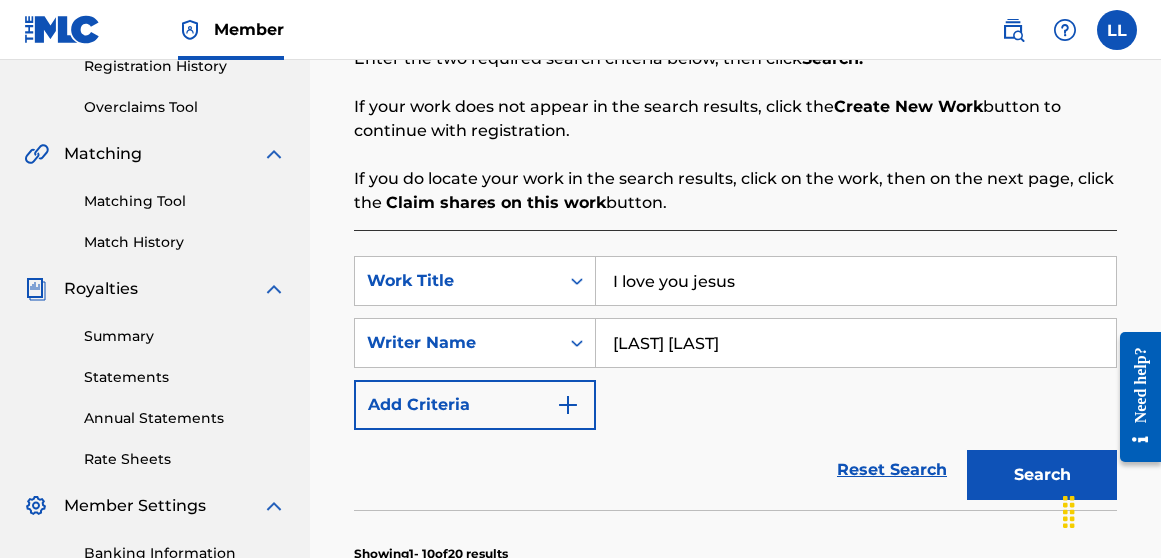 scroll, scrollTop: 404, scrollLeft: 0, axis: vertical 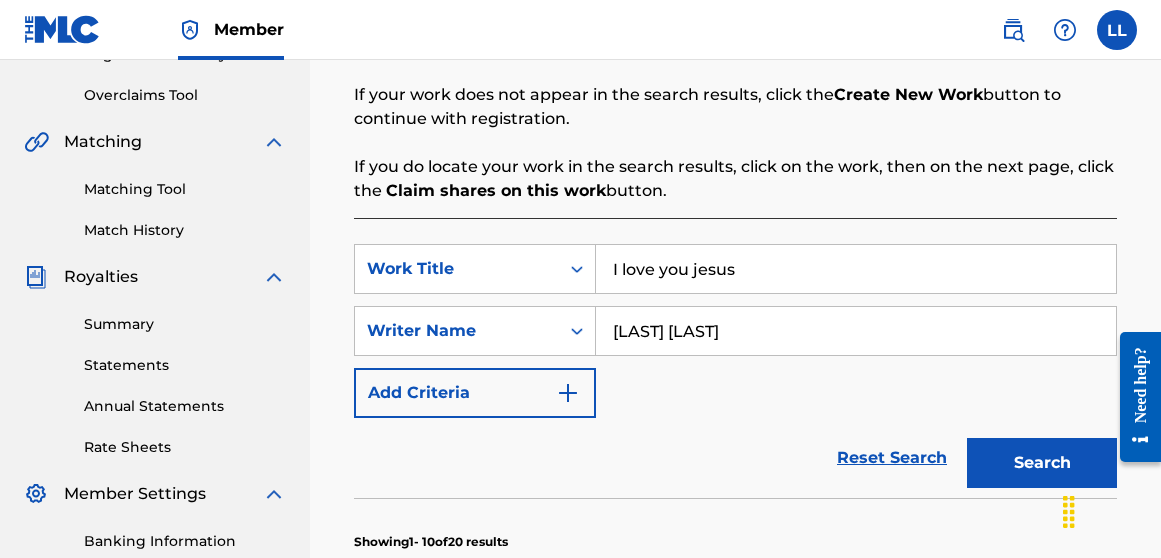 click on "I love you jesus" at bounding box center [856, 269] 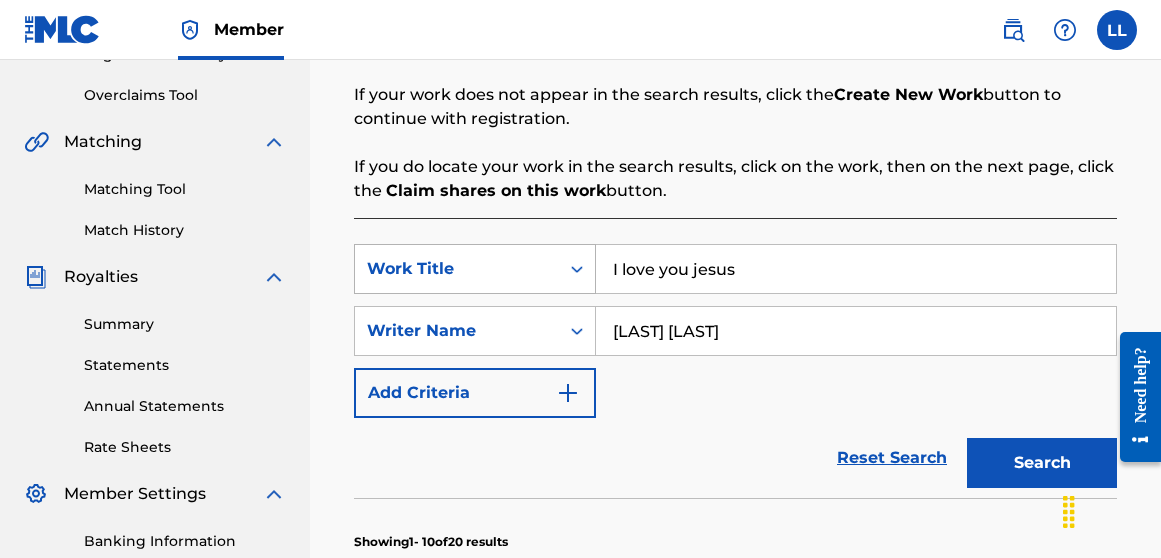 drag, startPoint x: 744, startPoint y: 271, endPoint x: 547, endPoint y: 256, distance: 197.57024 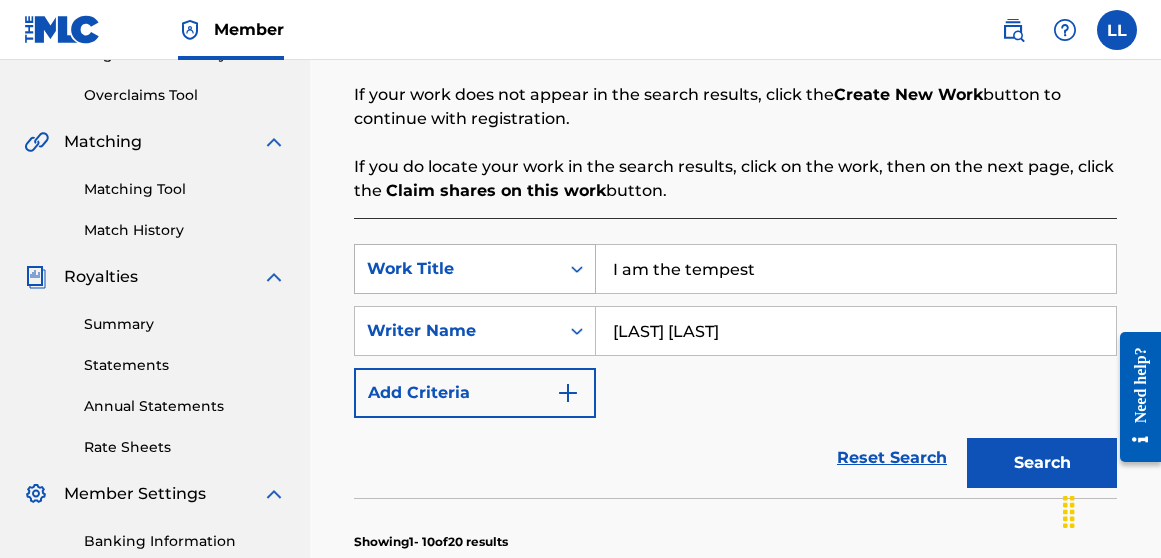type on "I am the tempest" 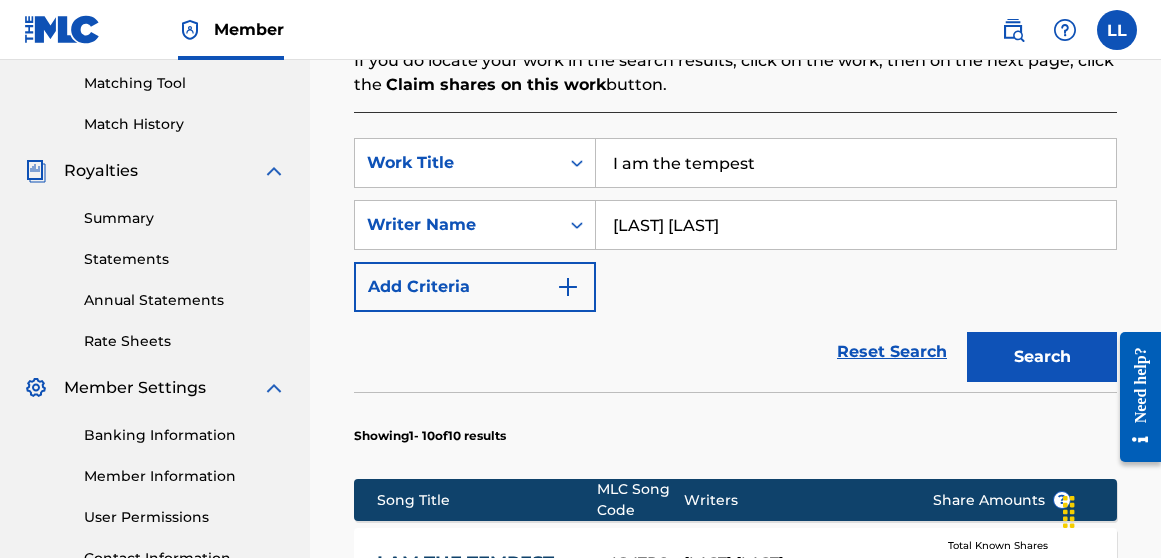 scroll, scrollTop: 694, scrollLeft: 0, axis: vertical 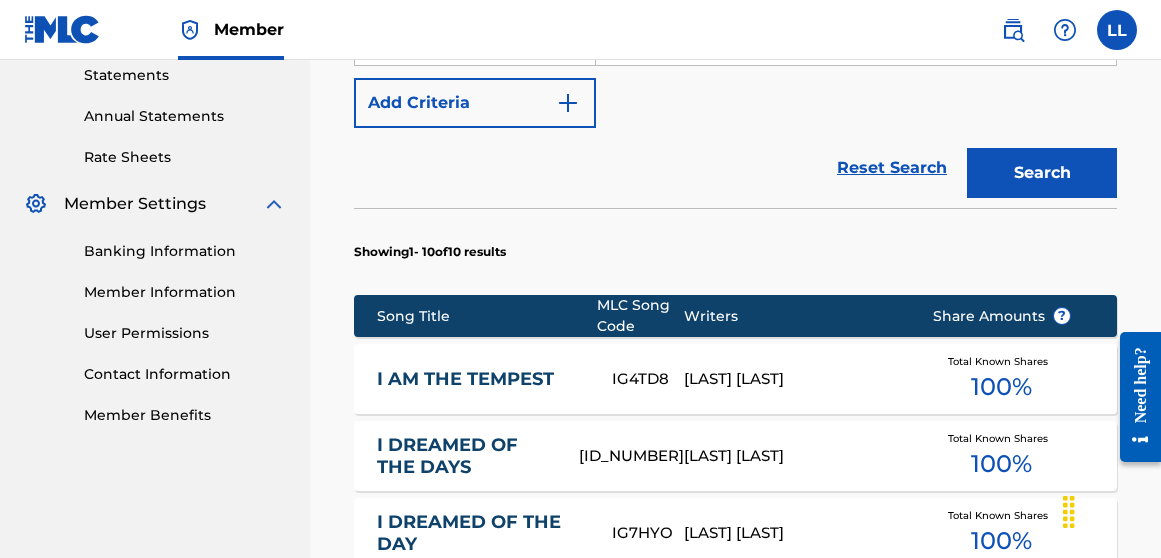 click on "I AM THE TEMPEST" at bounding box center (481, 379) 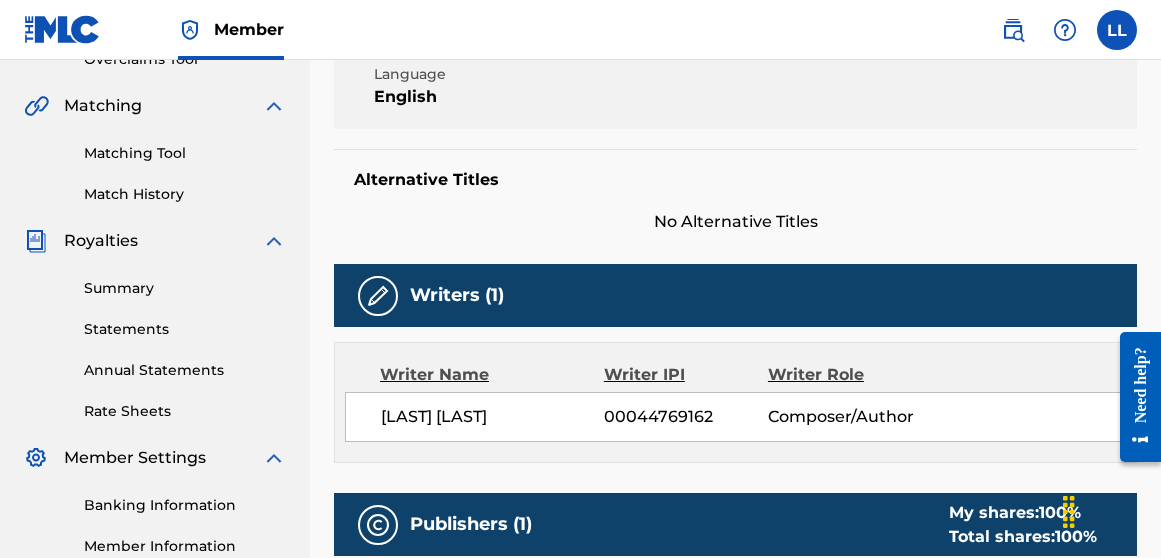 scroll, scrollTop: 300, scrollLeft: 0, axis: vertical 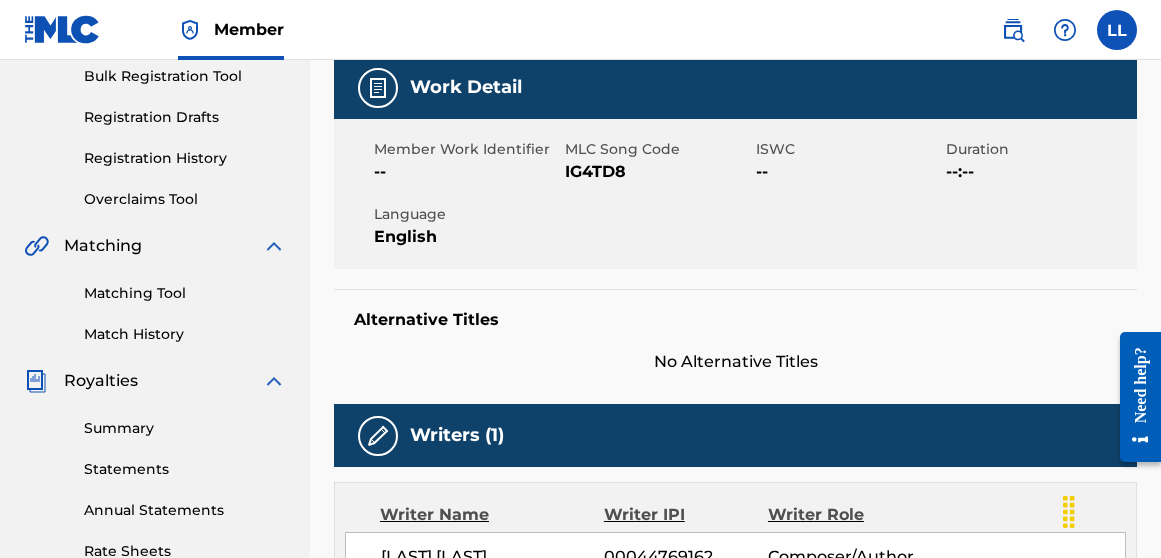 click on "Matching Tool" at bounding box center (185, 293) 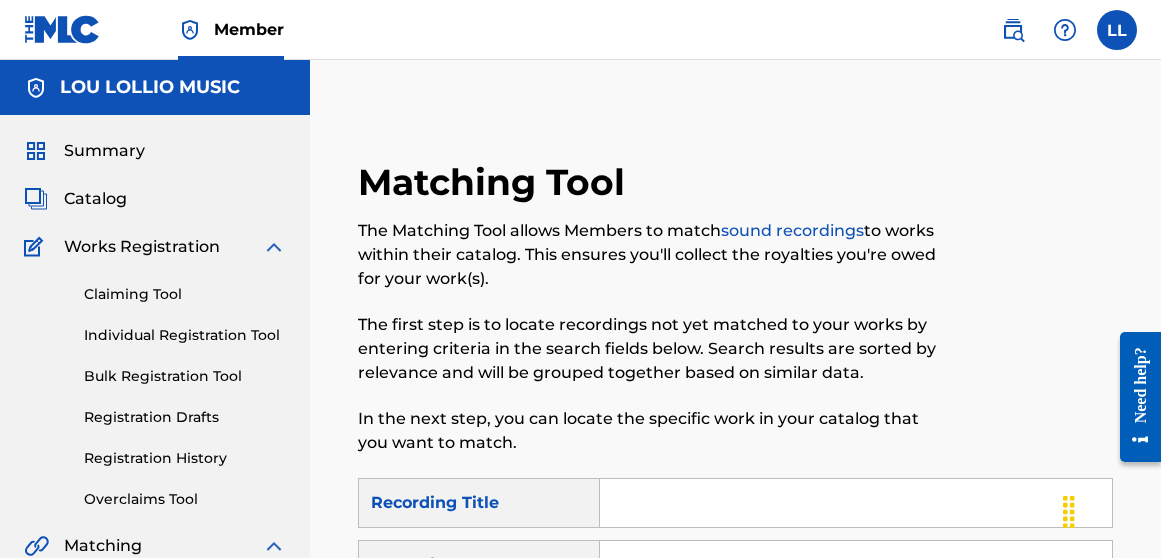 click at bounding box center [856, 503] 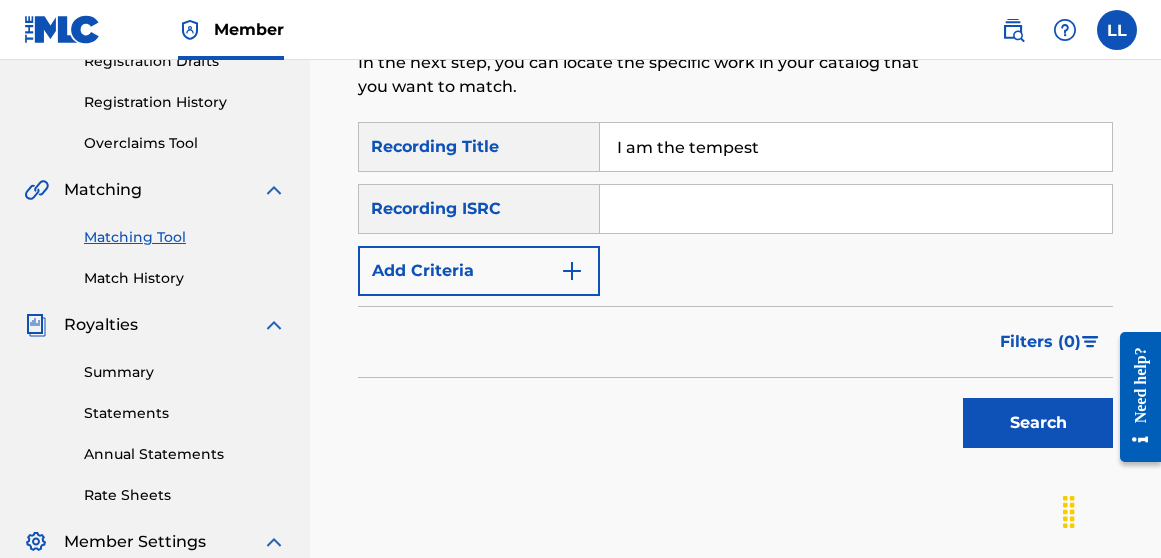 scroll, scrollTop: 404, scrollLeft: 0, axis: vertical 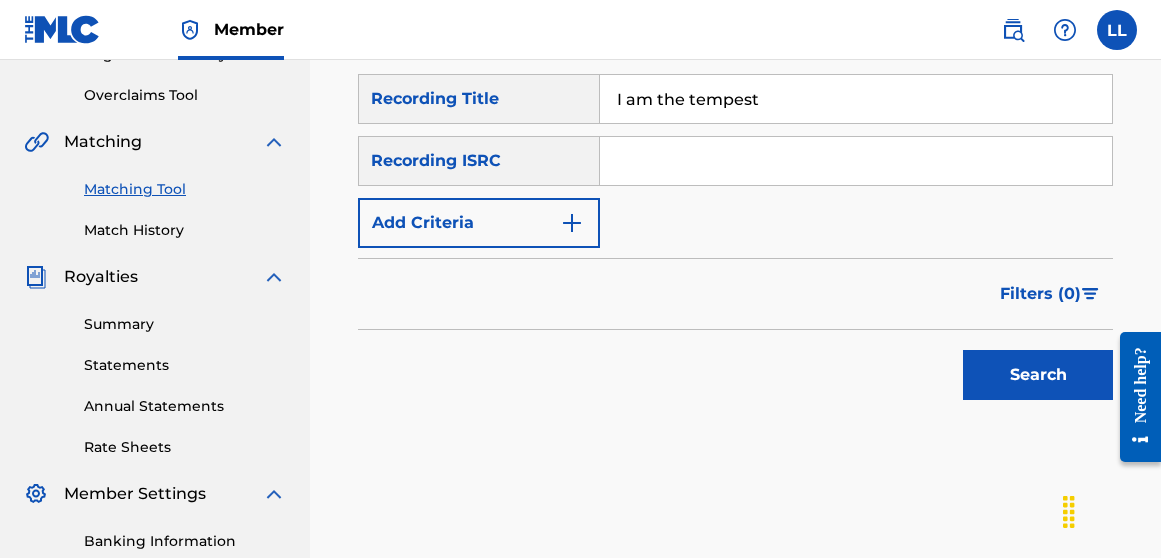 click on "Search" at bounding box center (1038, 375) 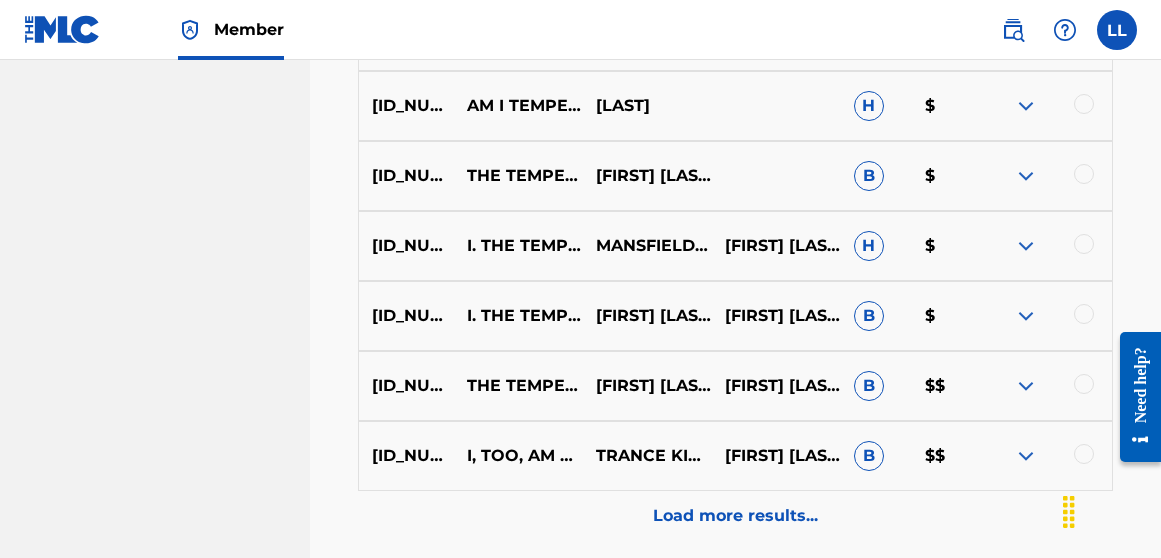 scroll, scrollTop: 1180, scrollLeft: 0, axis: vertical 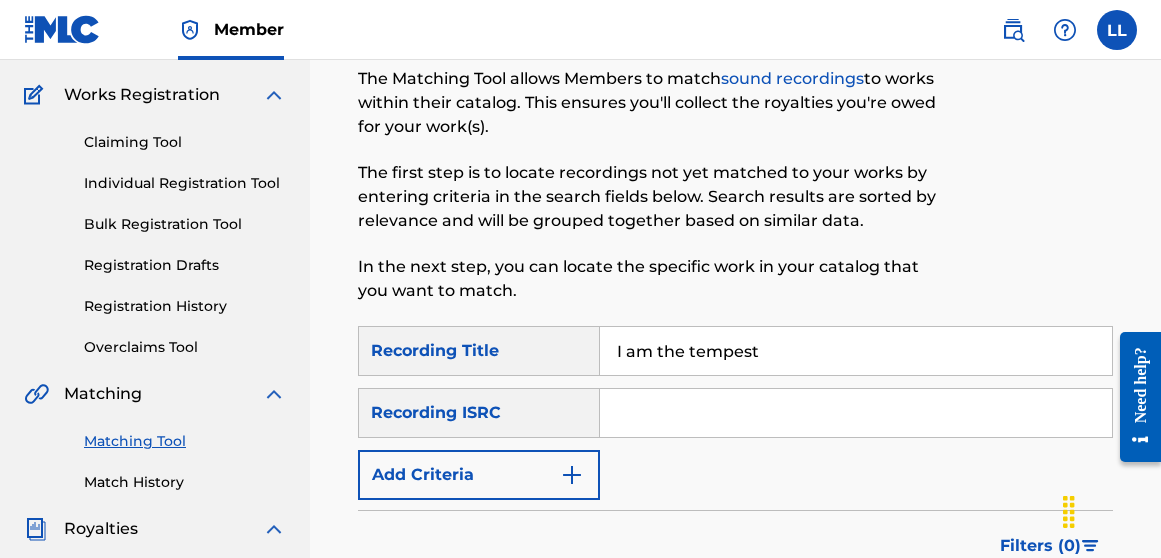 click at bounding box center (856, 413) 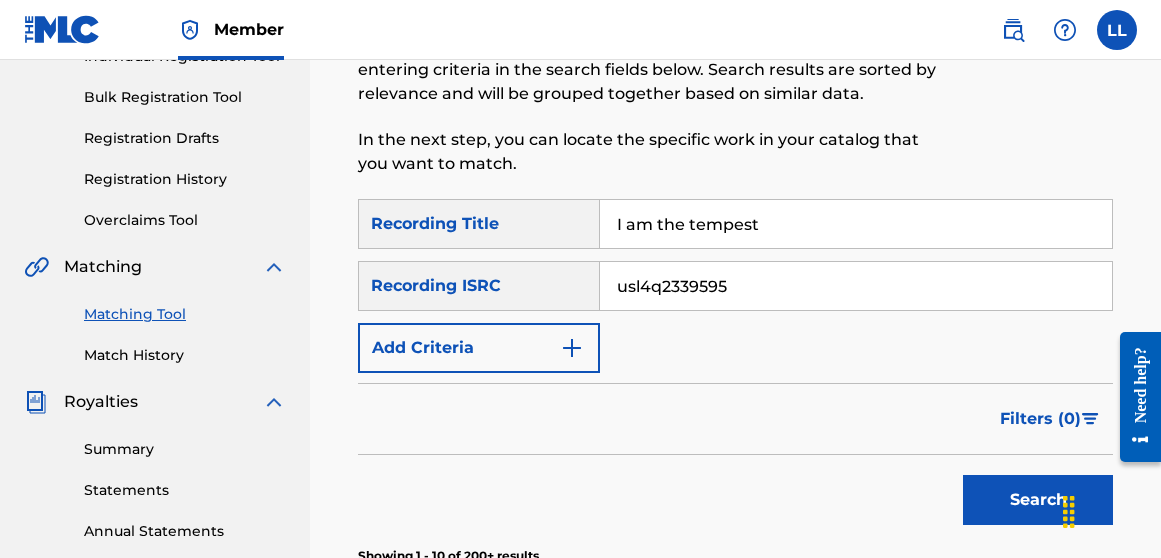 scroll, scrollTop: 280, scrollLeft: 0, axis: vertical 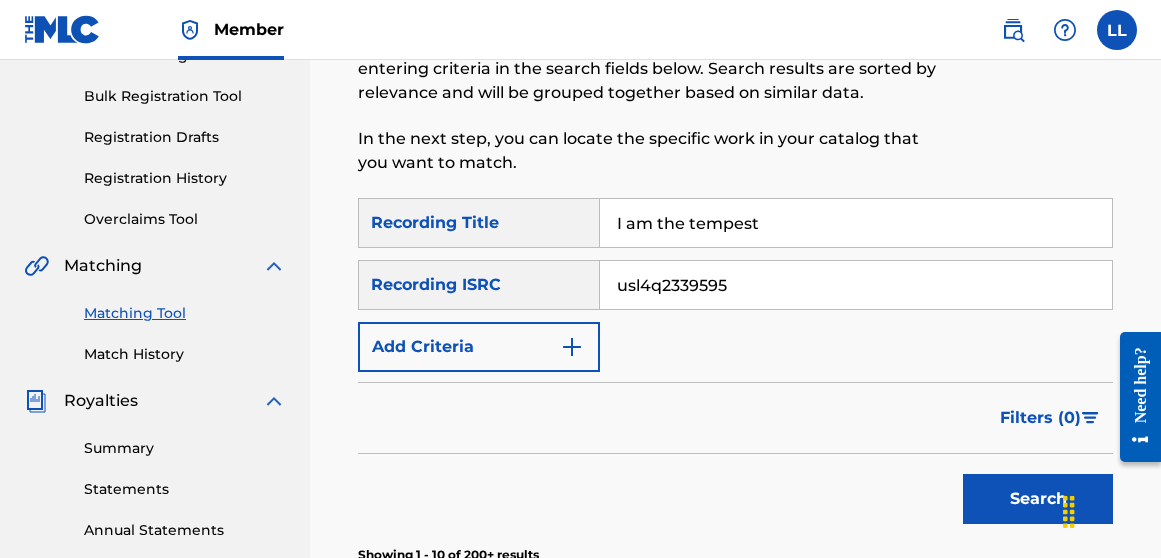 type on "usl4q2339595" 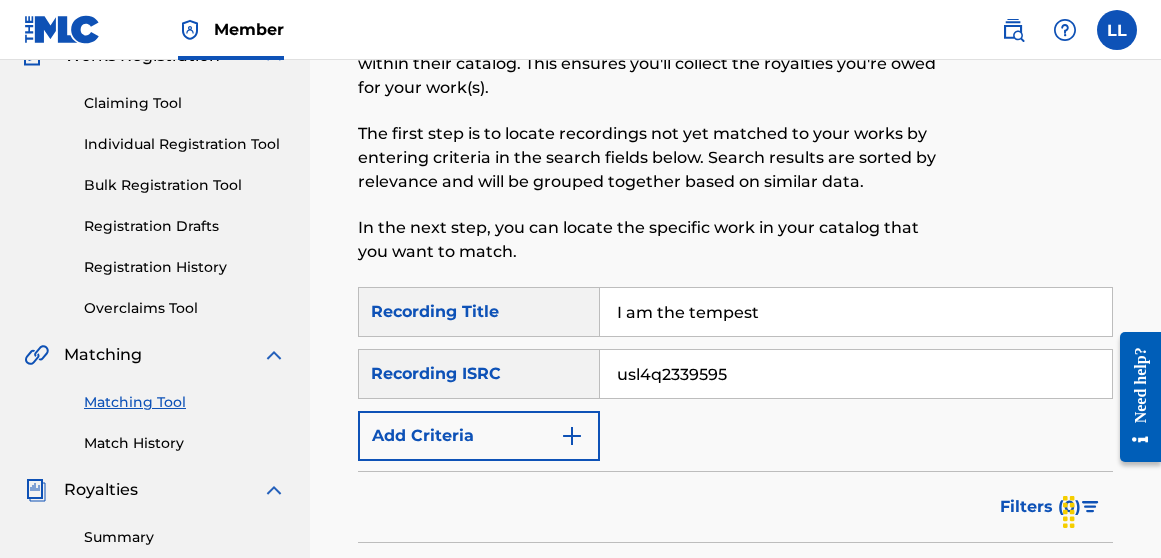 scroll, scrollTop: 53, scrollLeft: 0, axis: vertical 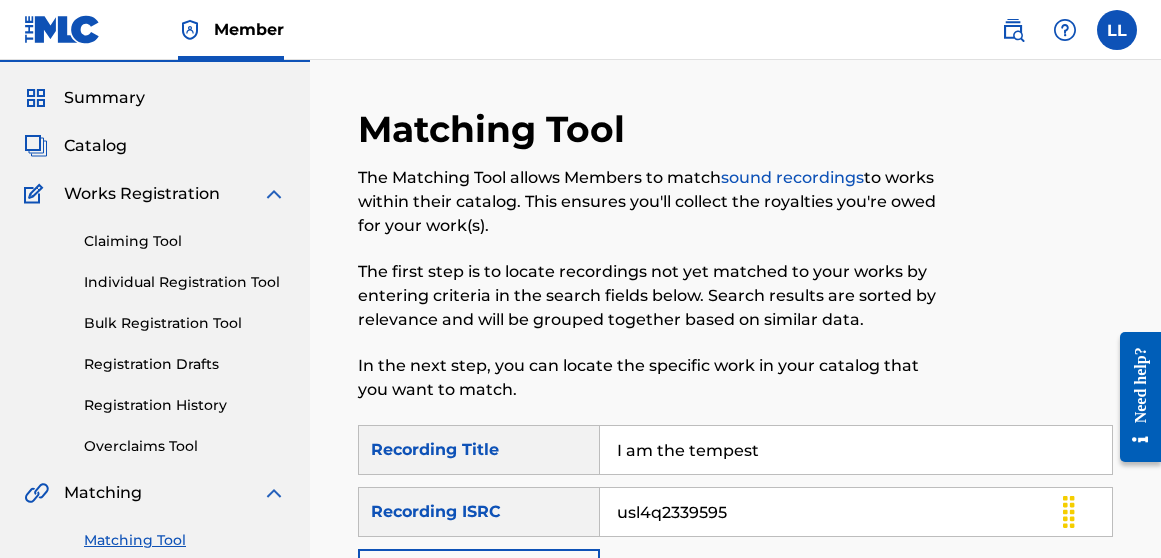 click on "Claiming Tool" at bounding box center [185, 241] 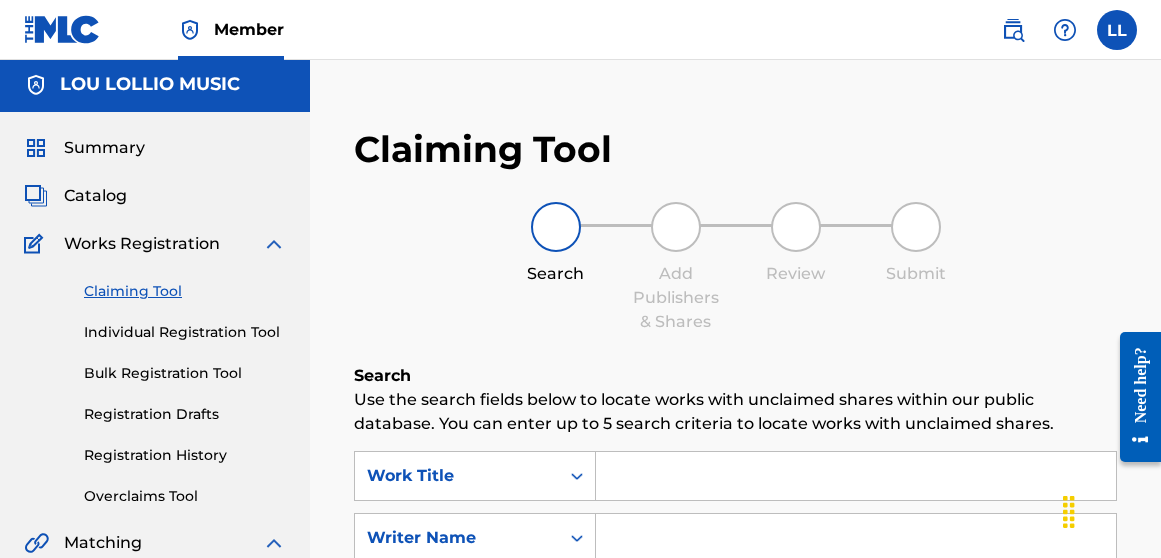 scroll, scrollTop: 182, scrollLeft: 0, axis: vertical 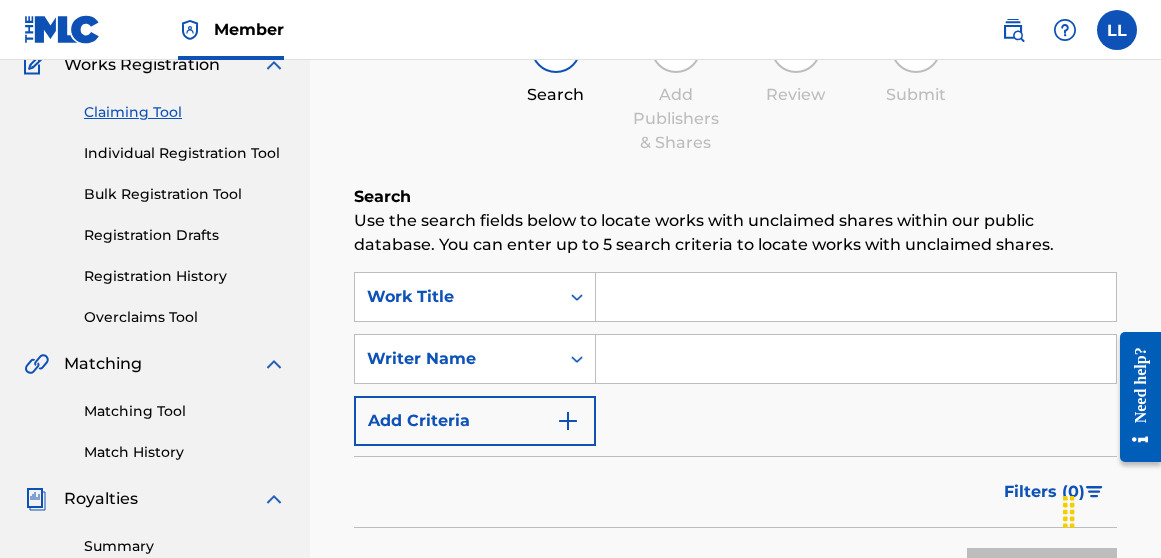 click at bounding box center (856, 297) 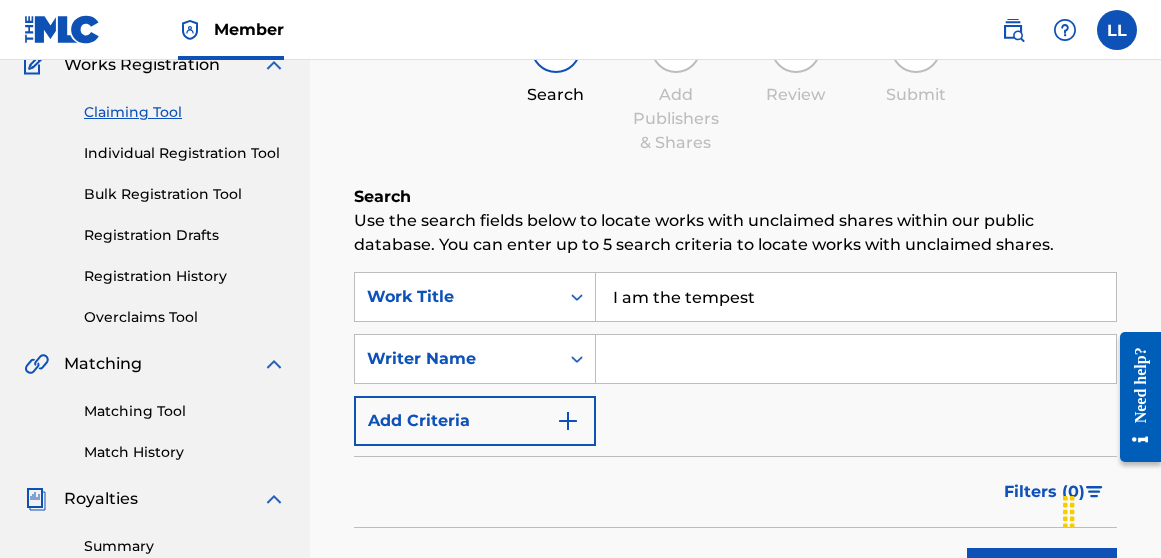 click at bounding box center [856, 359] 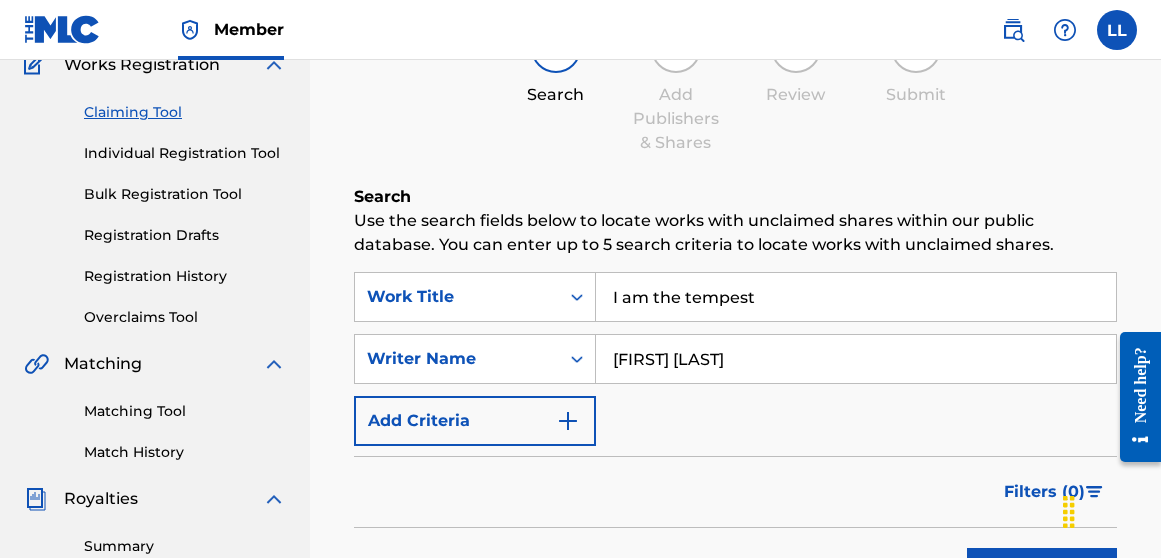 click on "Search" at bounding box center [1042, 573] 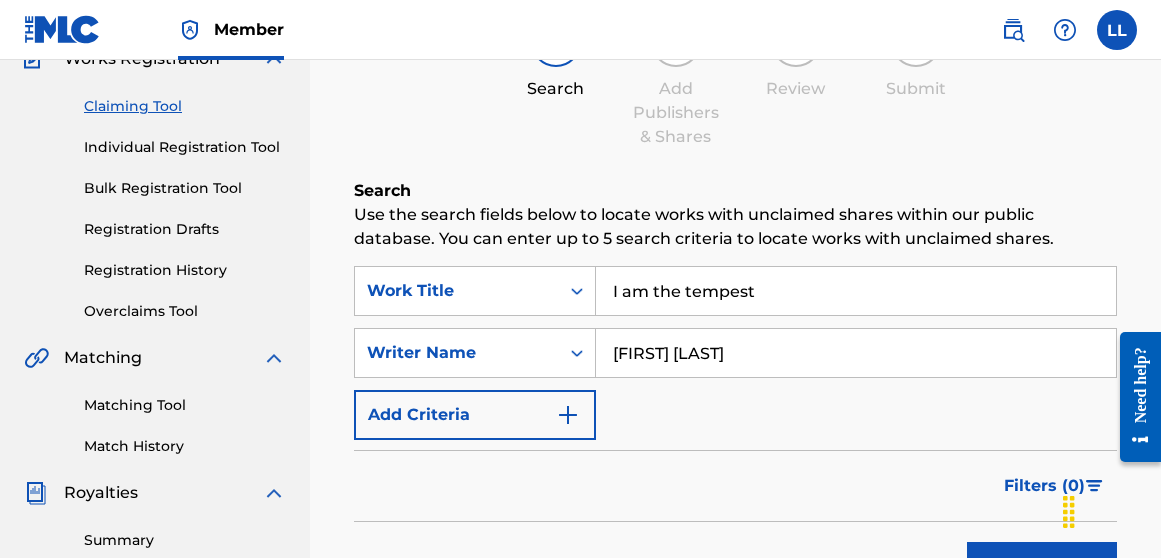 scroll, scrollTop: 481, scrollLeft: 0, axis: vertical 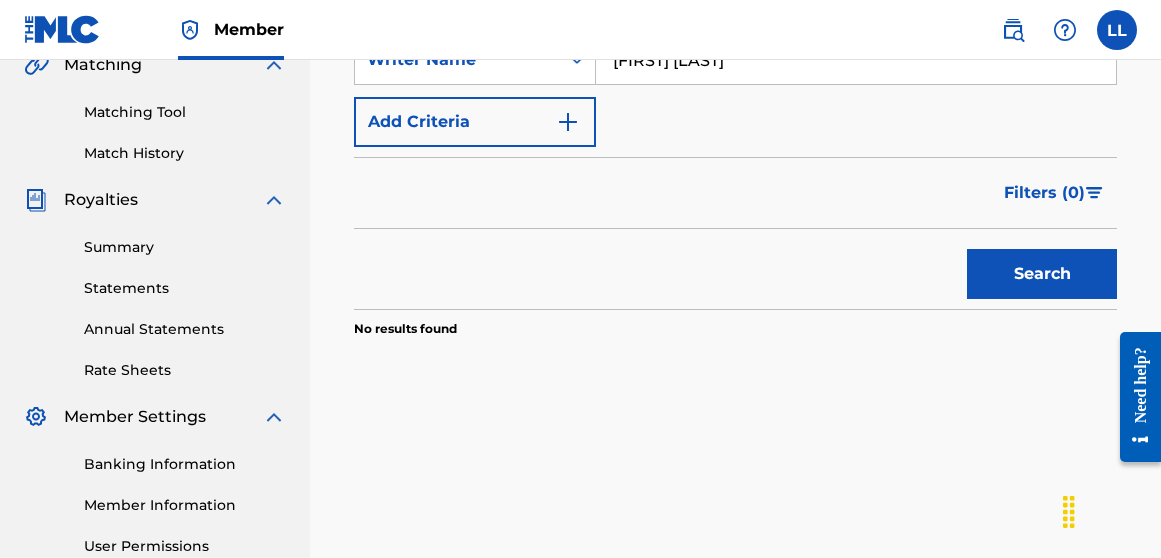 click on "Search" at bounding box center (1042, 274) 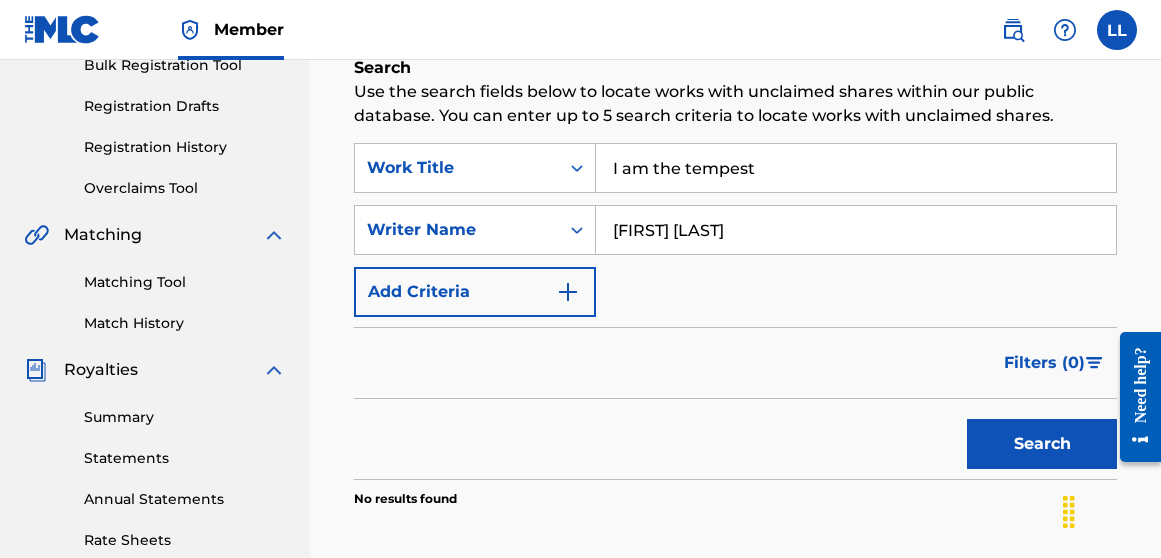 scroll, scrollTop: 365, scrollLeft: 0, axis: vertical 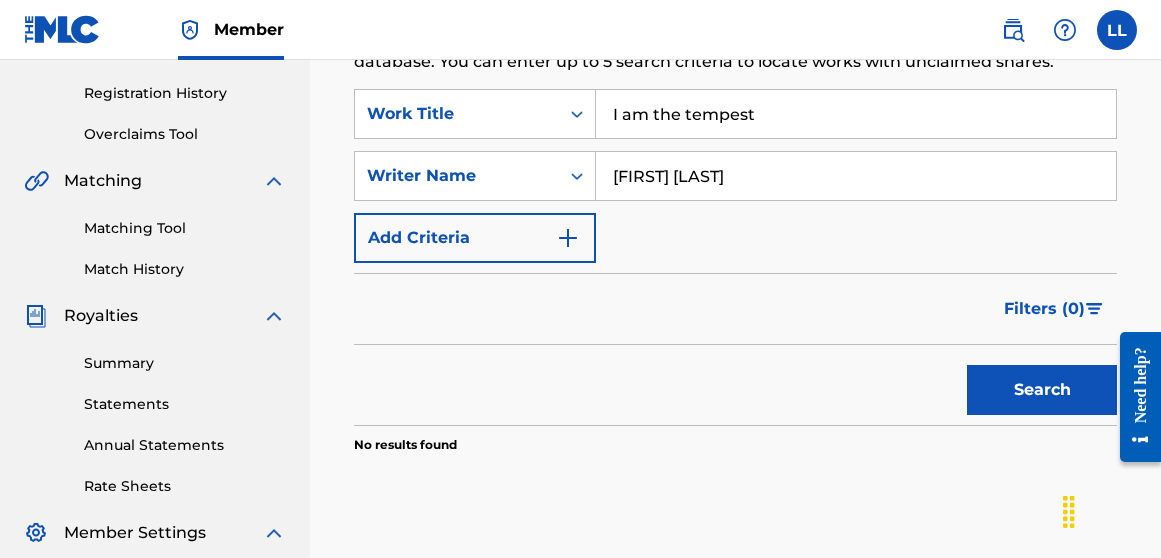 click at bounding box center (568, 238) 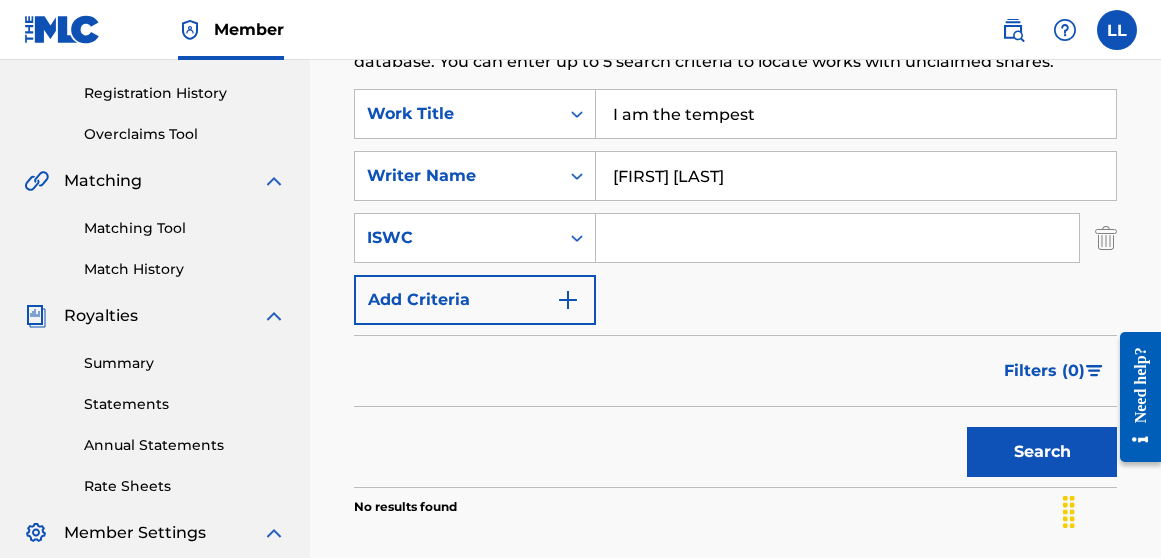 click at bounding box center (568, 300) 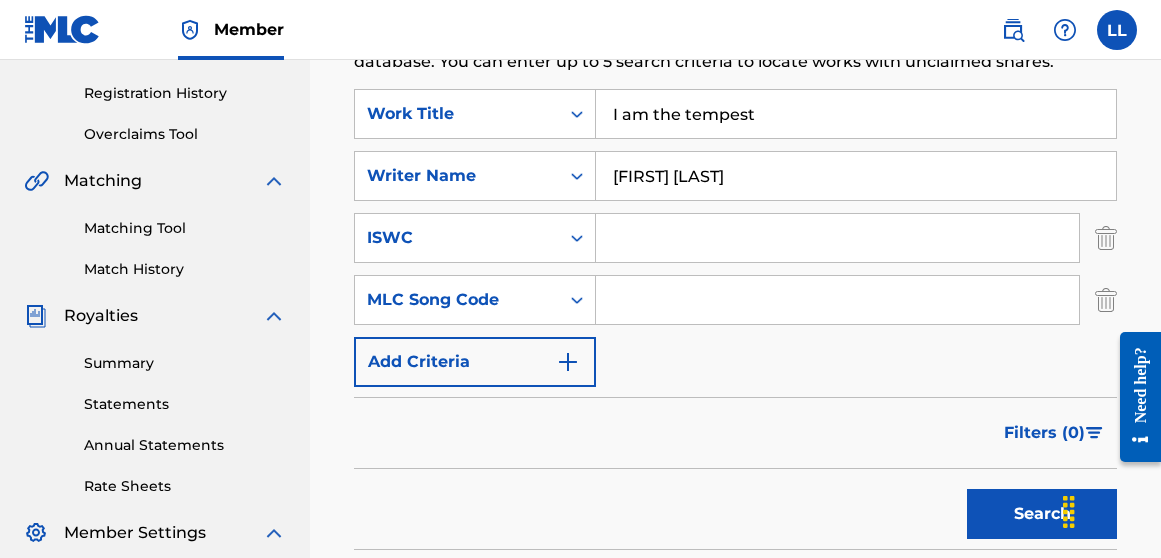click at bounding box center (568, 362) 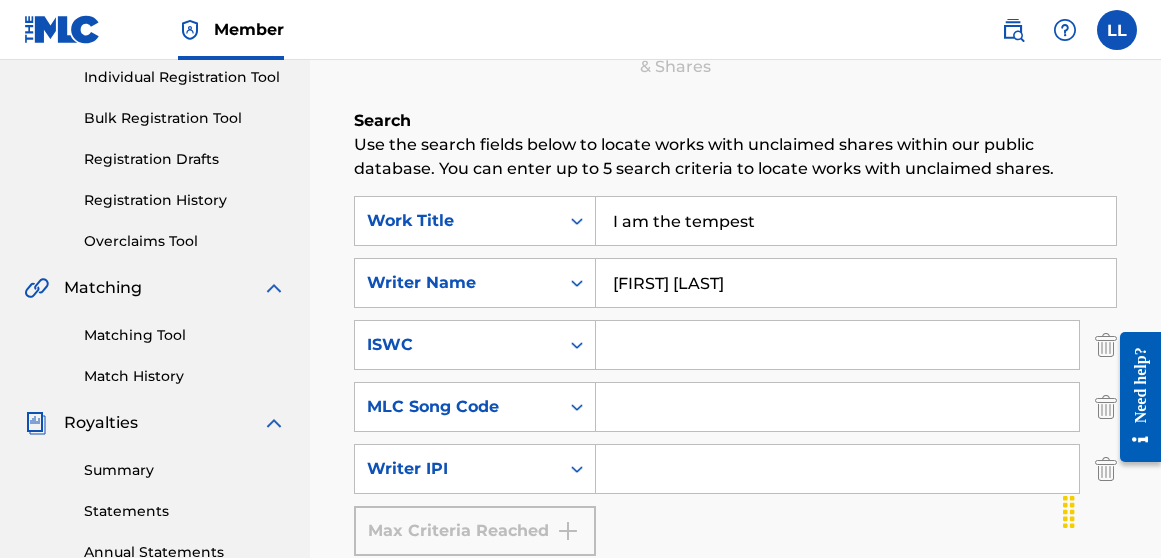 scroll, scrollTop: 266, scrollLeft: 0, axis: vertical 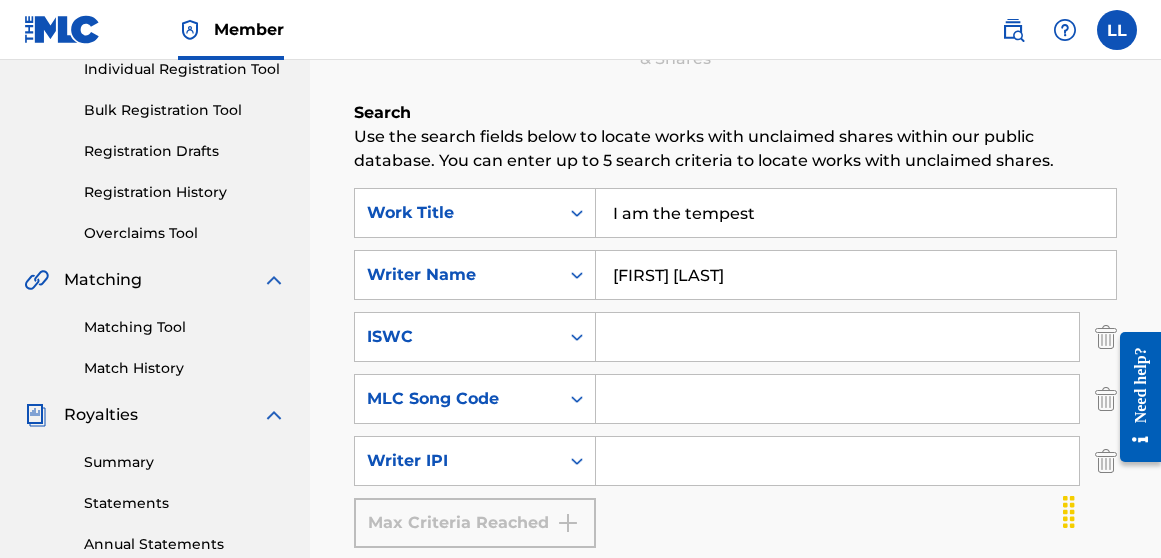 click on "Summary" at bounding box center [185, 462] 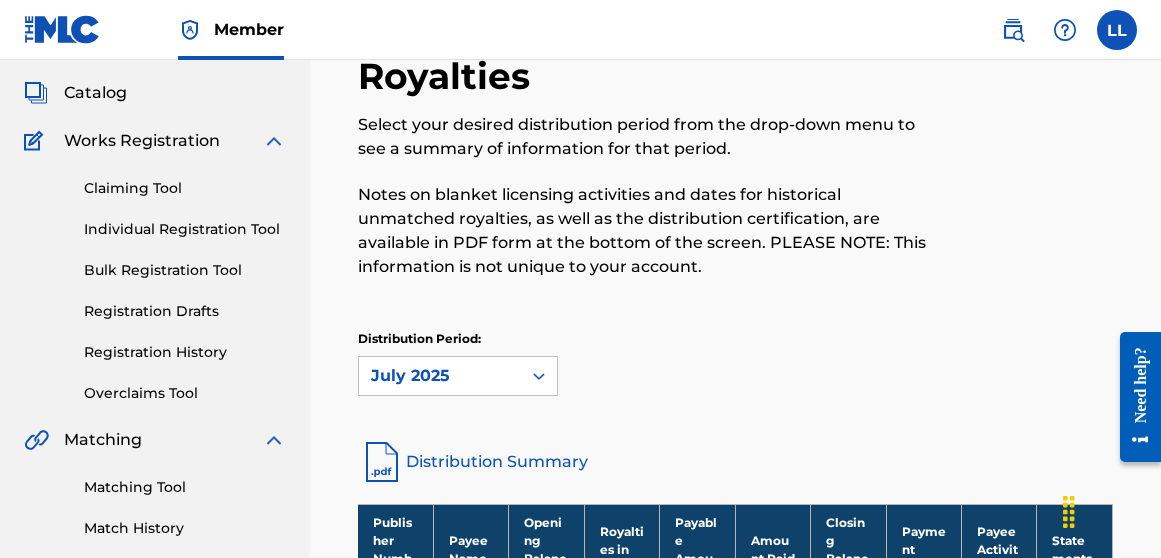 scroll, scrollTop: 114, scrollLeft: 0, axis: vertical 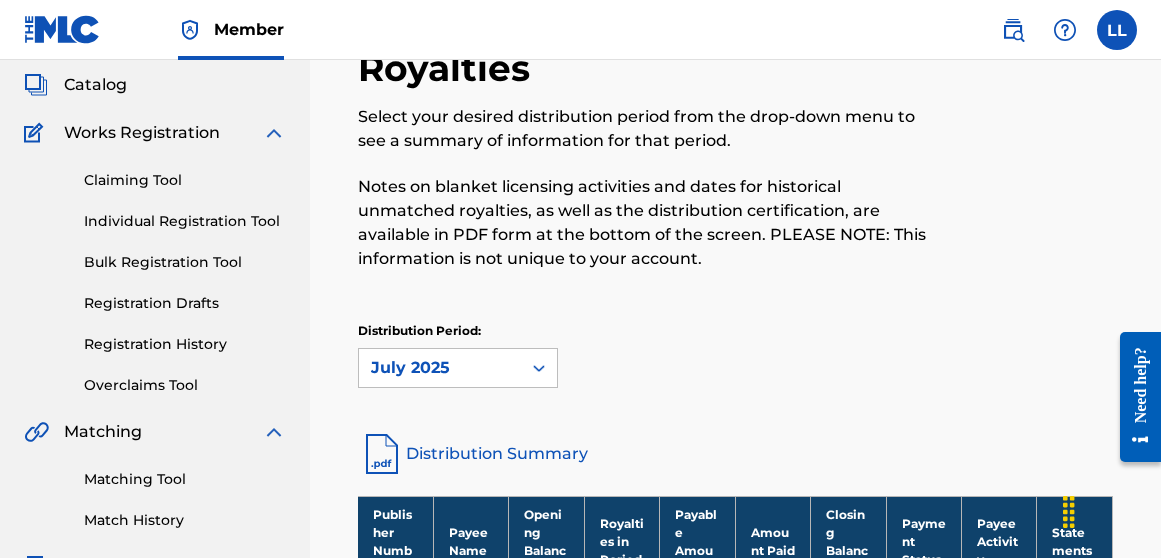 click on "Claiming Tool" at bounding box center (185, 180) 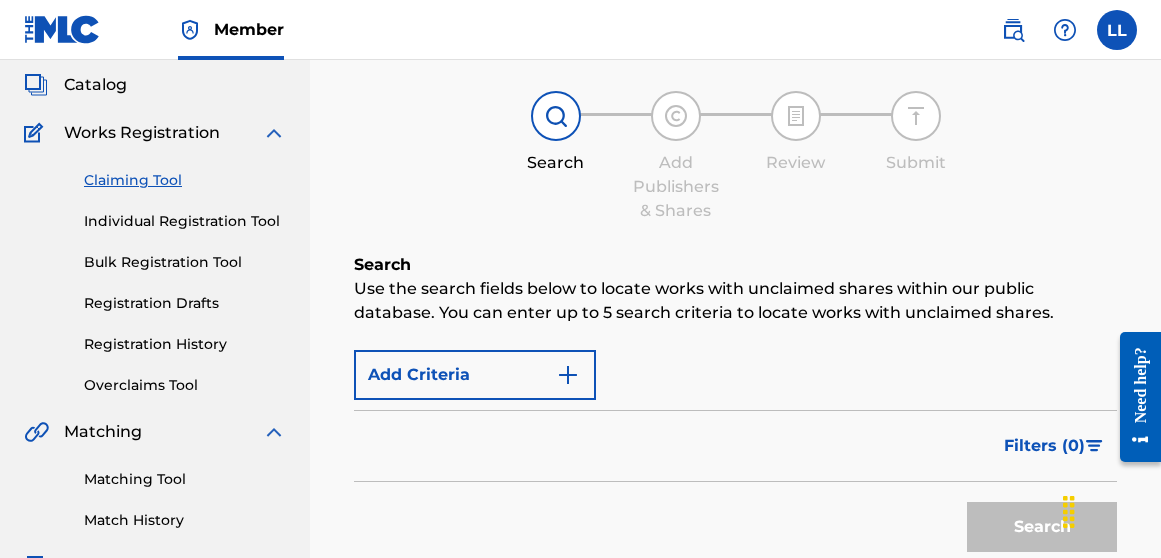 scroll, scrollTop: 0, scrollLeft: 0, axis: both 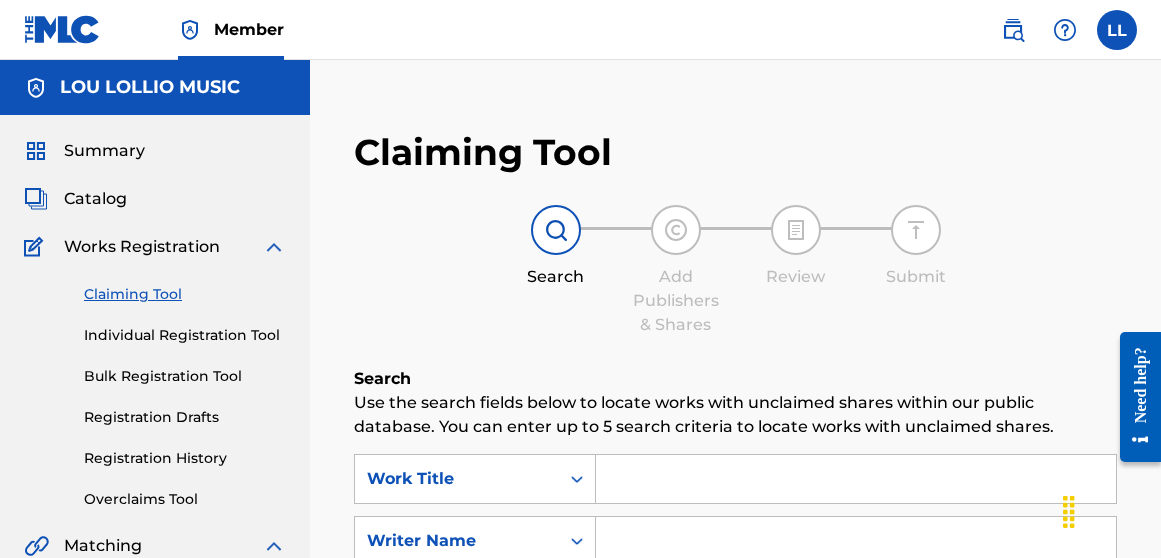 click at bounding box center [856, 479] 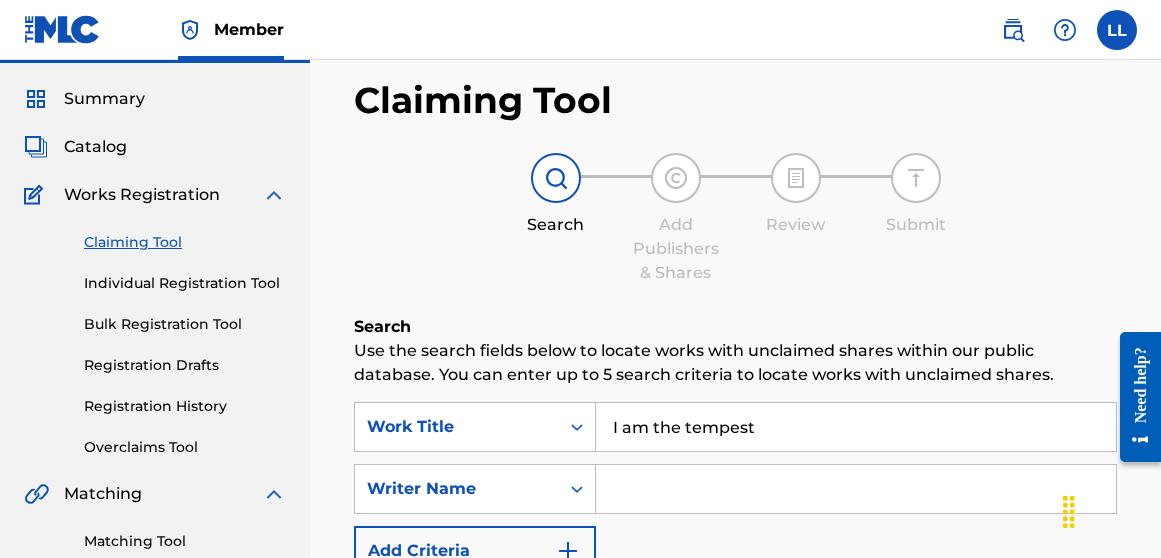 scroll, scrollTop: 68, scrollLeft: 0, axis: vertical 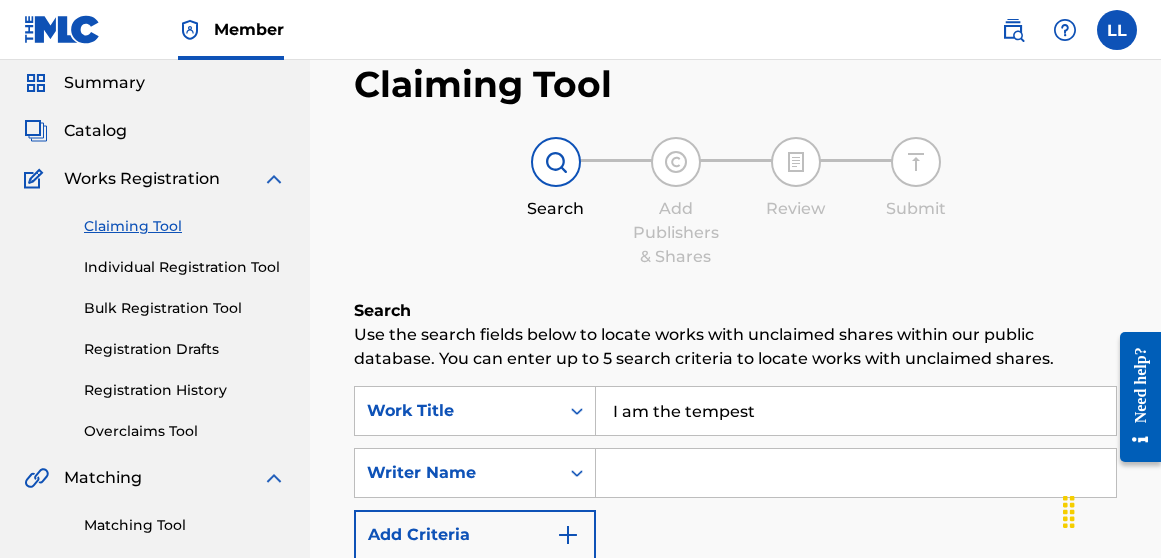 click at bounding box center (856, 473) 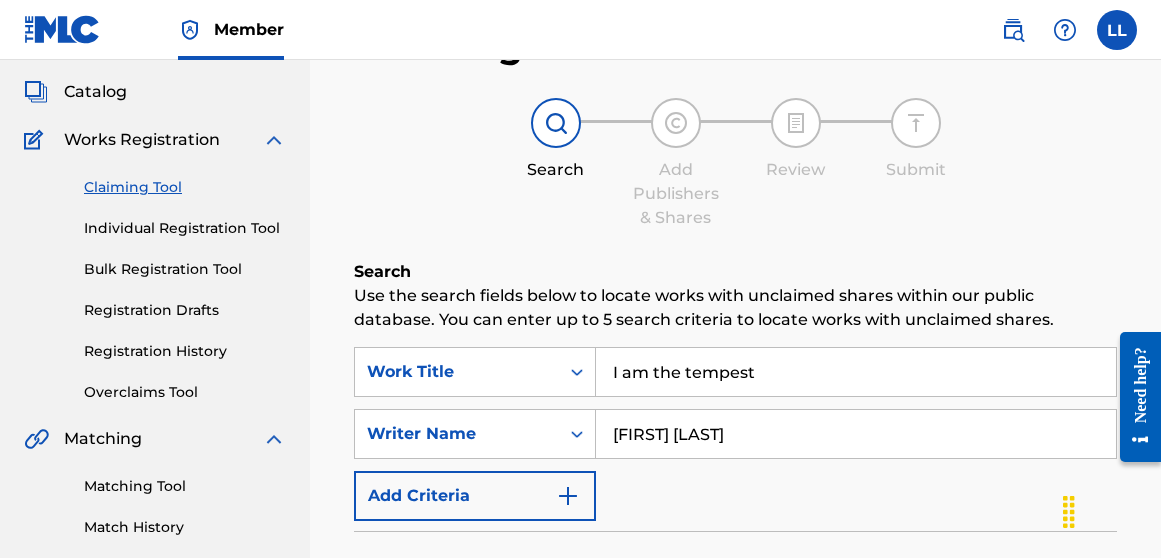 scroll, scrollTop: 263, scrollLeft: 0, axis: vertical 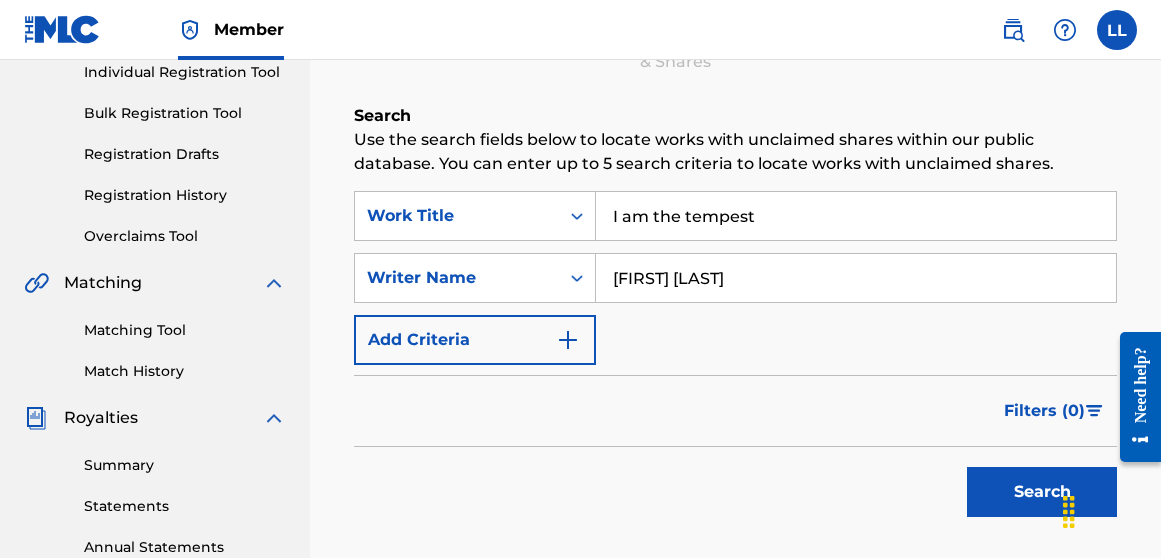 click at bounding box center (568, 340) 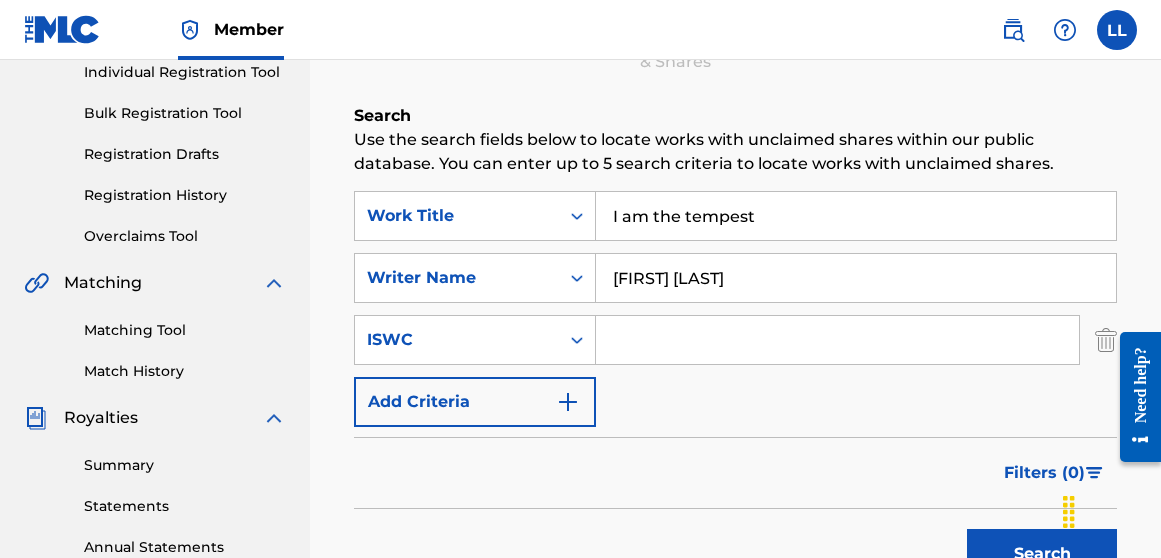 click at bounding box center (568, 402) 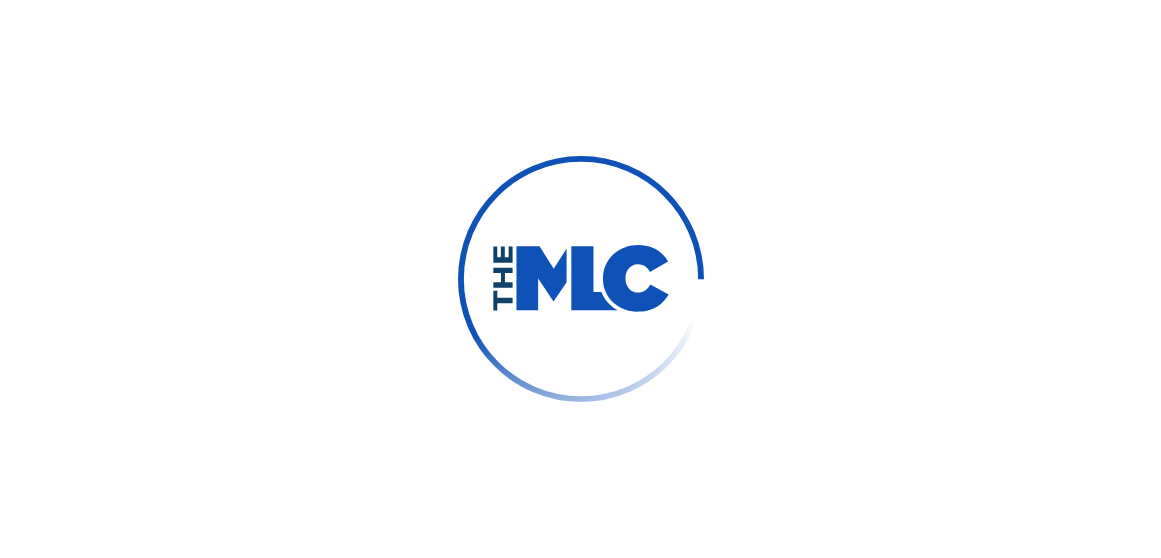 scroll, scrollTop: 0, scrollLeft: 0, axis: both 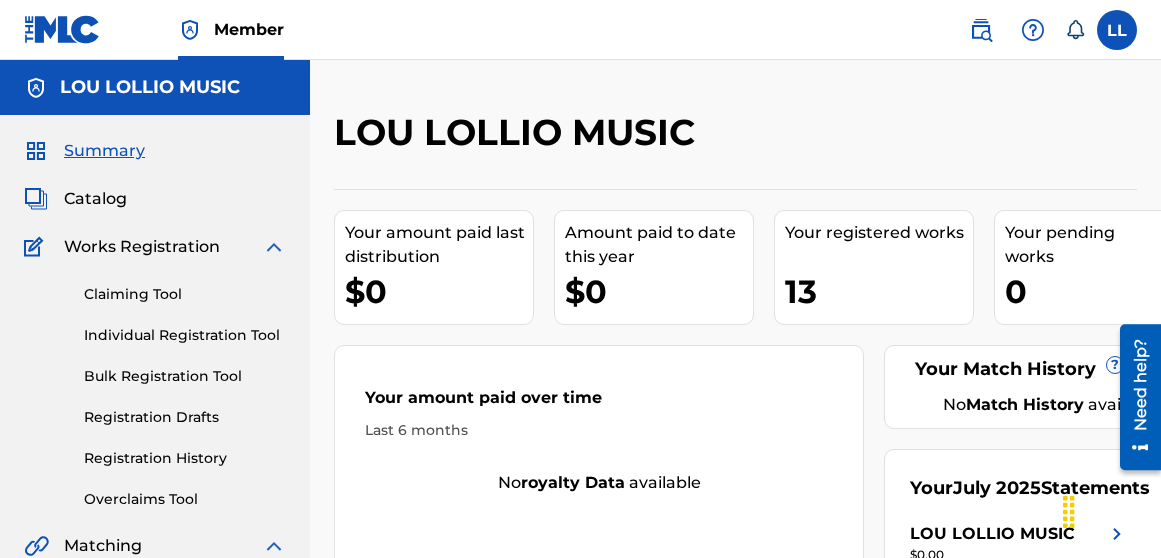 click on "Catalog" at bounding box center (95, 199) 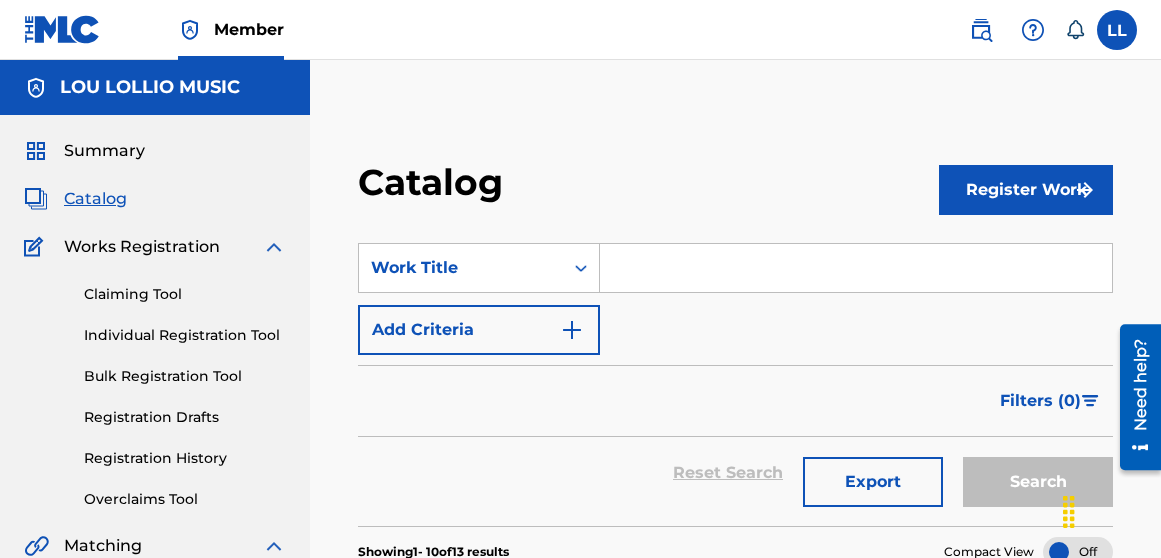 click at bounding box center (856, 268) 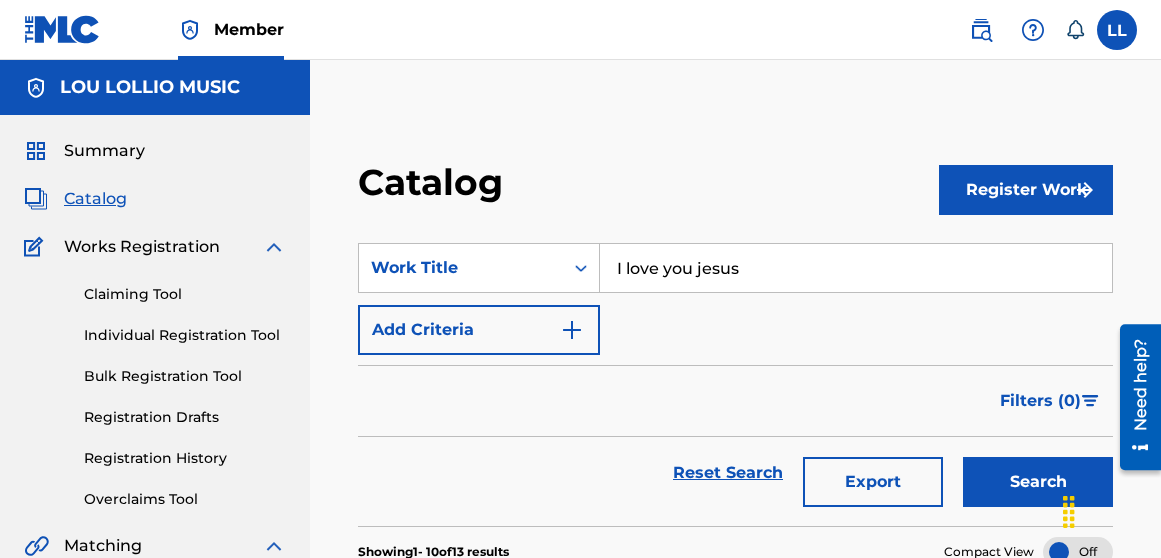 type on "I love you jesus" 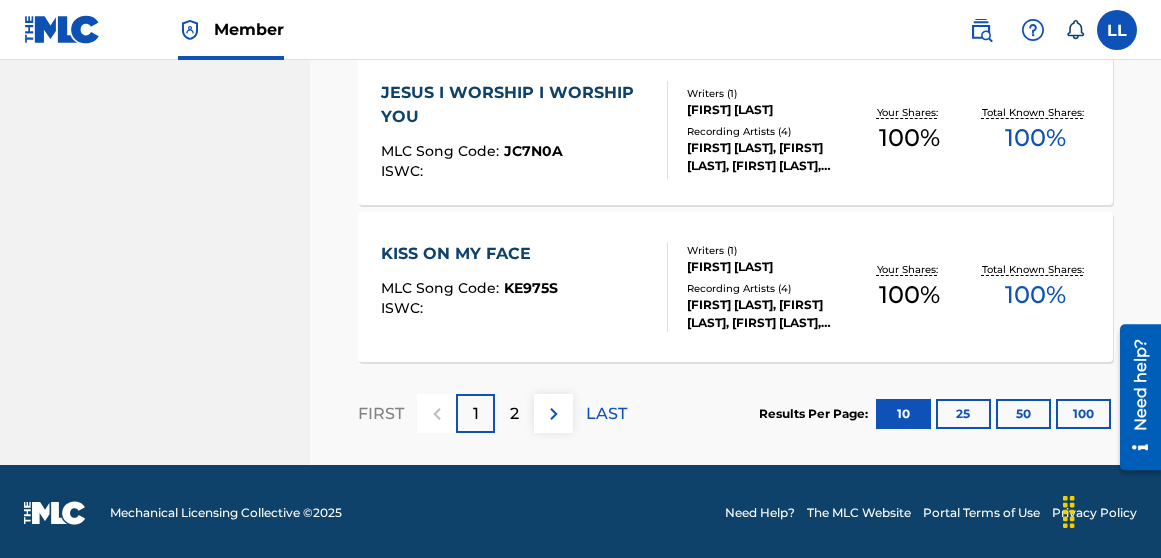 scroll, scrollTop: 1779, scrollLeft: 0, axis: vertical 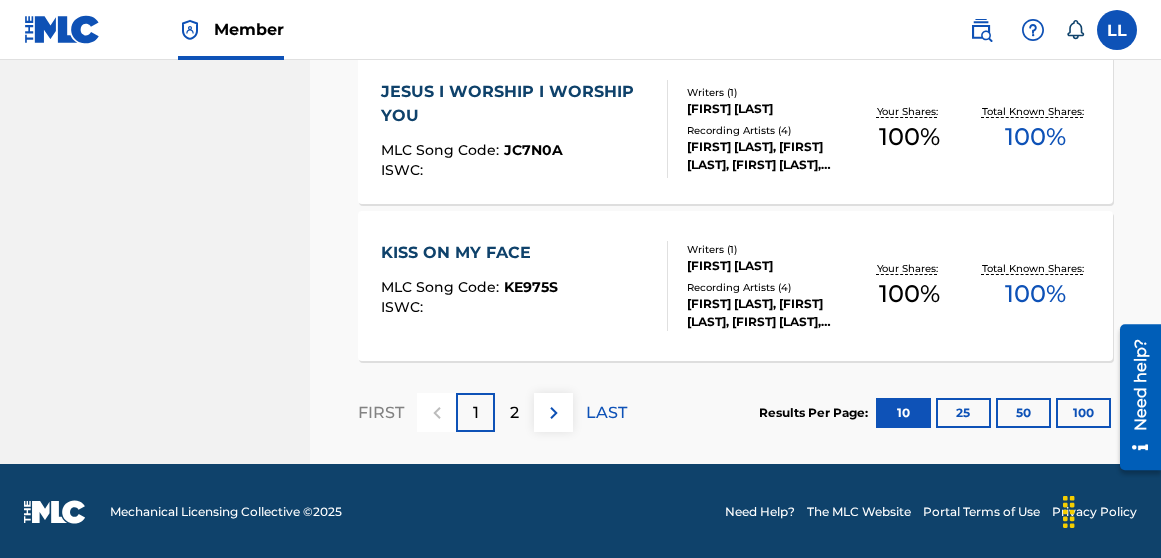 click at bounding box center (554, 413) 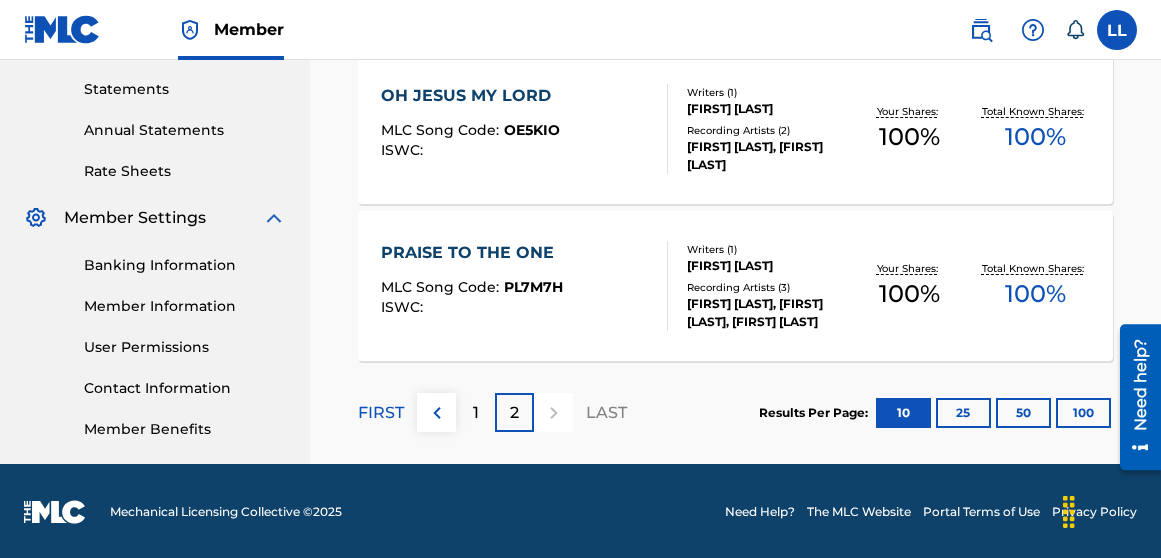 scroll, scrollTop: 682, scrollLeft: 0, axis: vertical 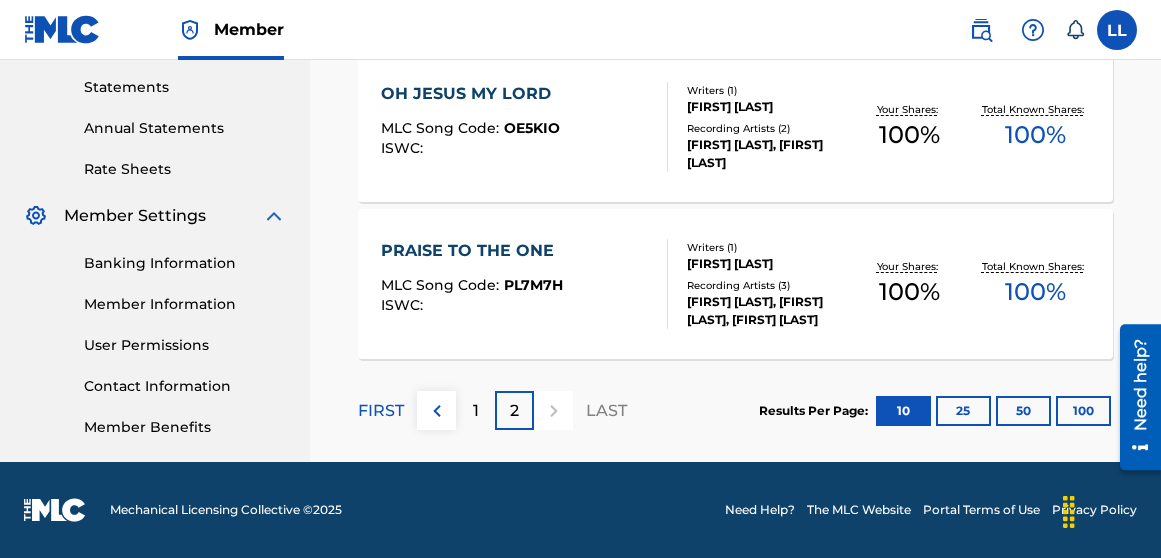 click at bounding box center [553, 410] 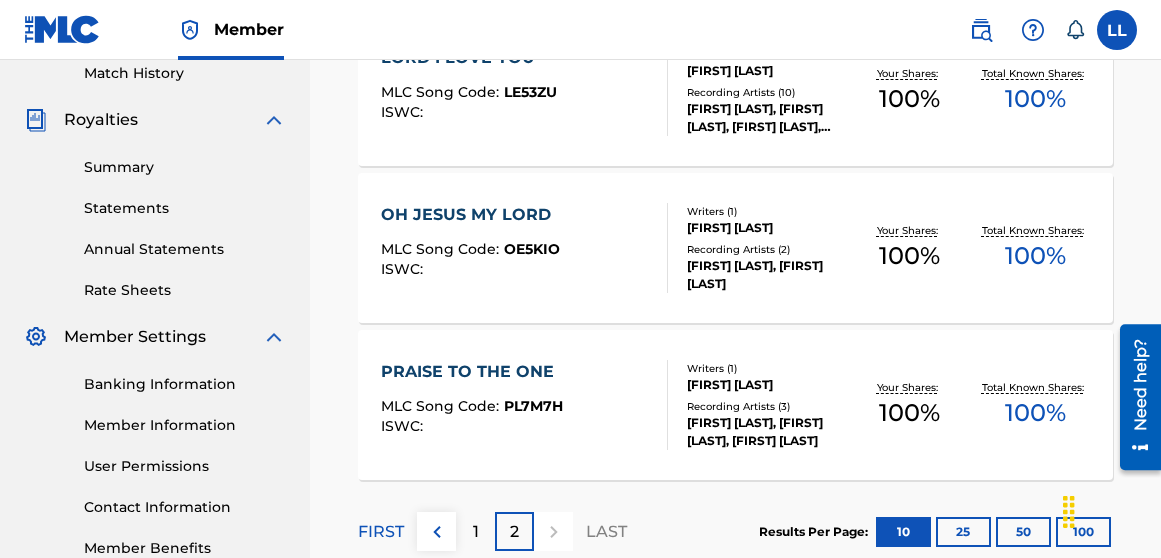 scroll, scrollTop: 667, scrollLeft: 0, axis: vertical 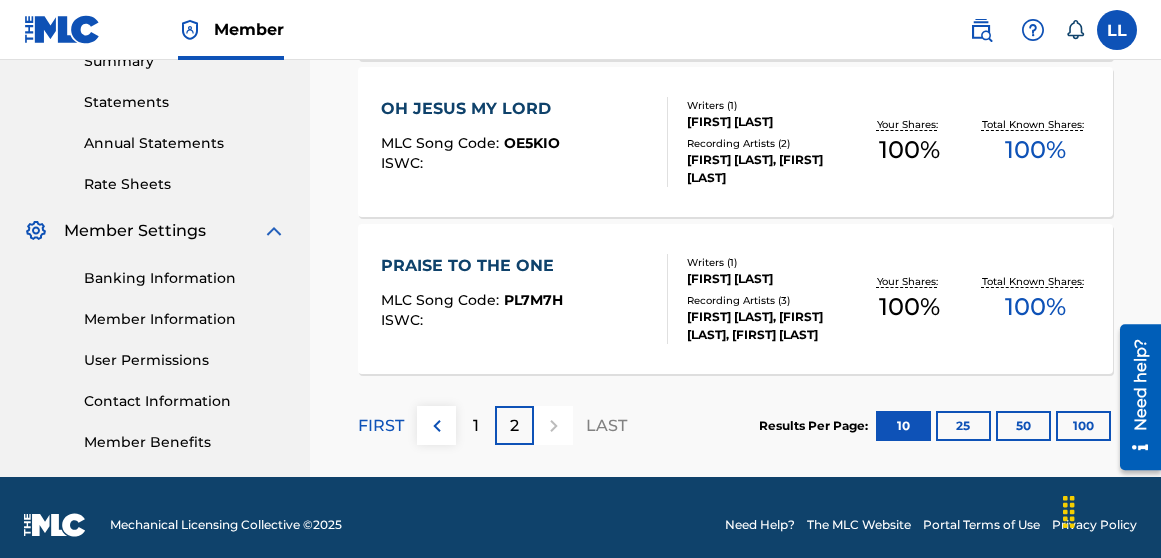 click on "PL7M7H" at bounding box center (533, 300) 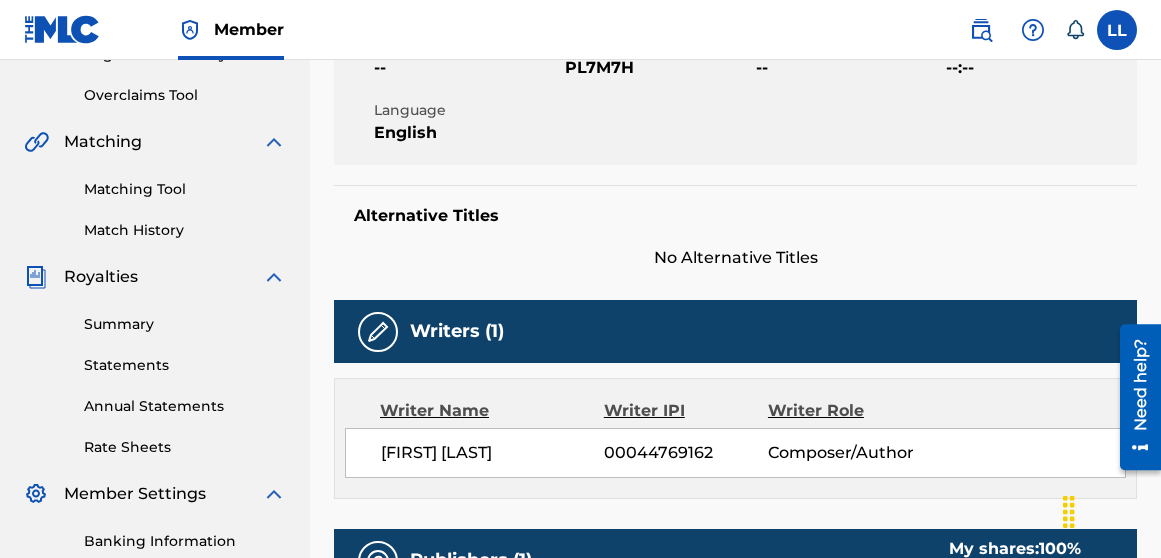 scroll, scrollTop: 0, scrollLeft: 0, axis: both 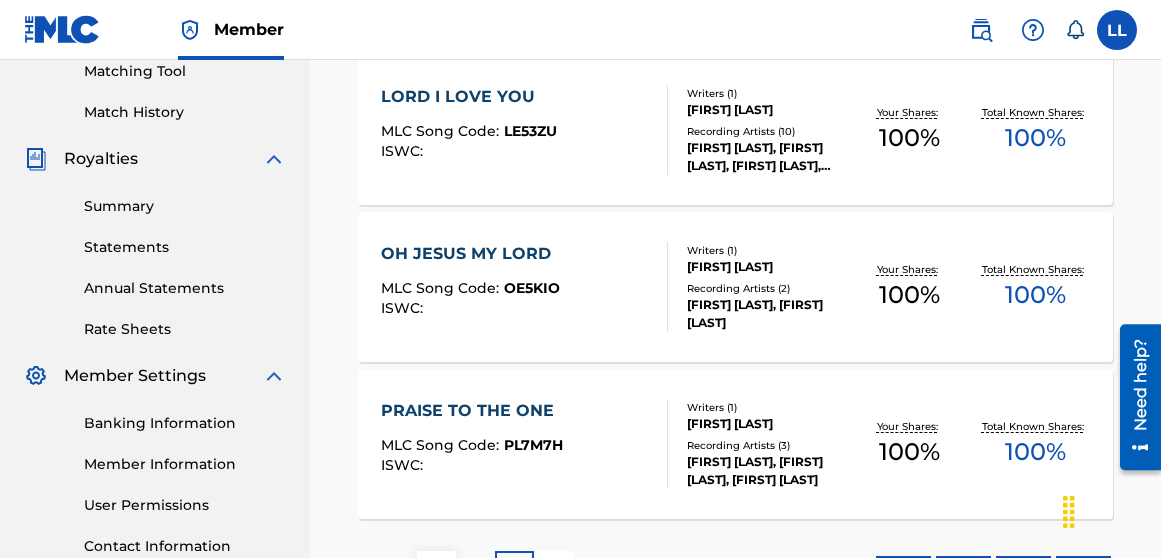 click on "OH JESUS MY LORD" at bounding box center [471, 254] 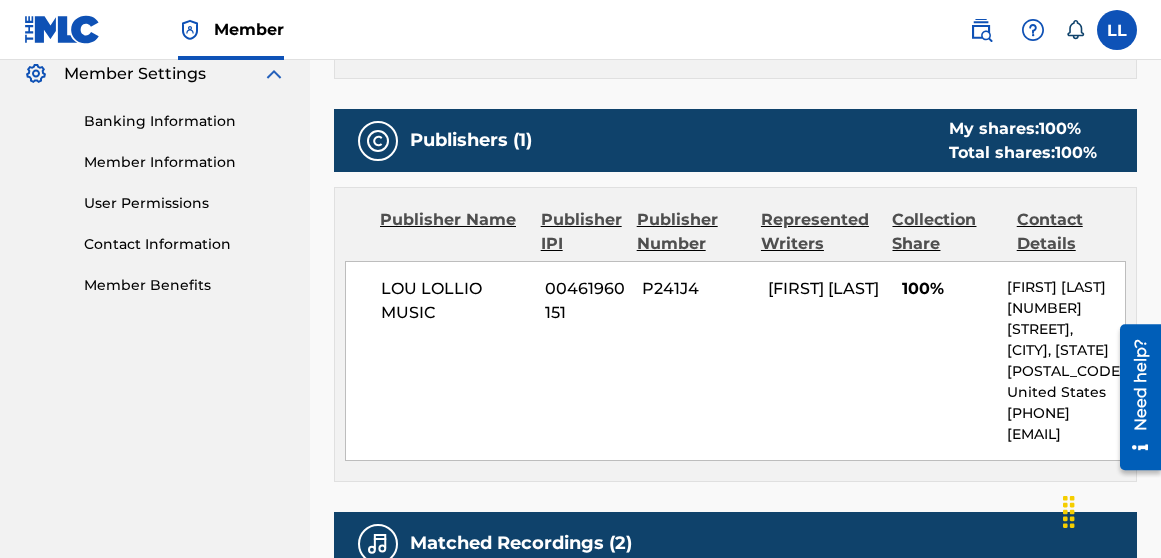 scroll, scrollTop: 842, scrollLeft: 0, axis: vertical 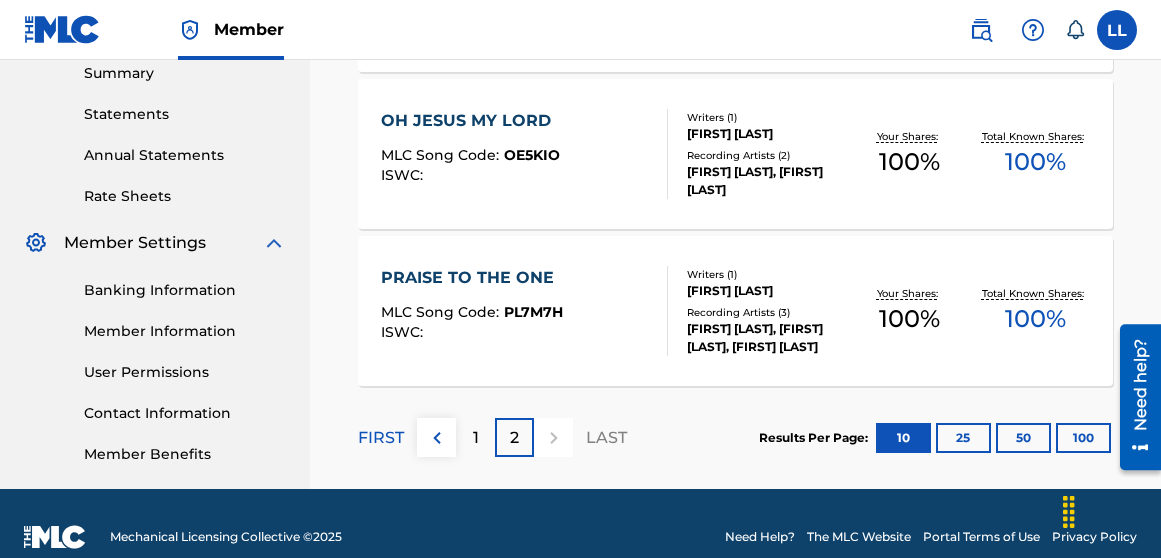 click at bounding box center (437, 438) 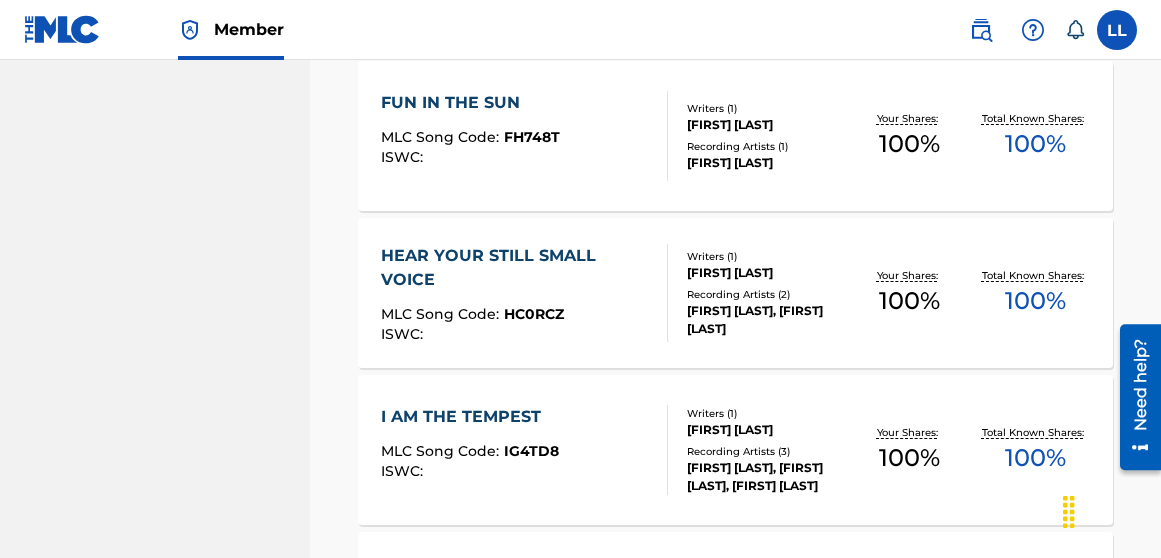 scroll, scrollTop: 1210, scrollLeft: 0, axis: vertical 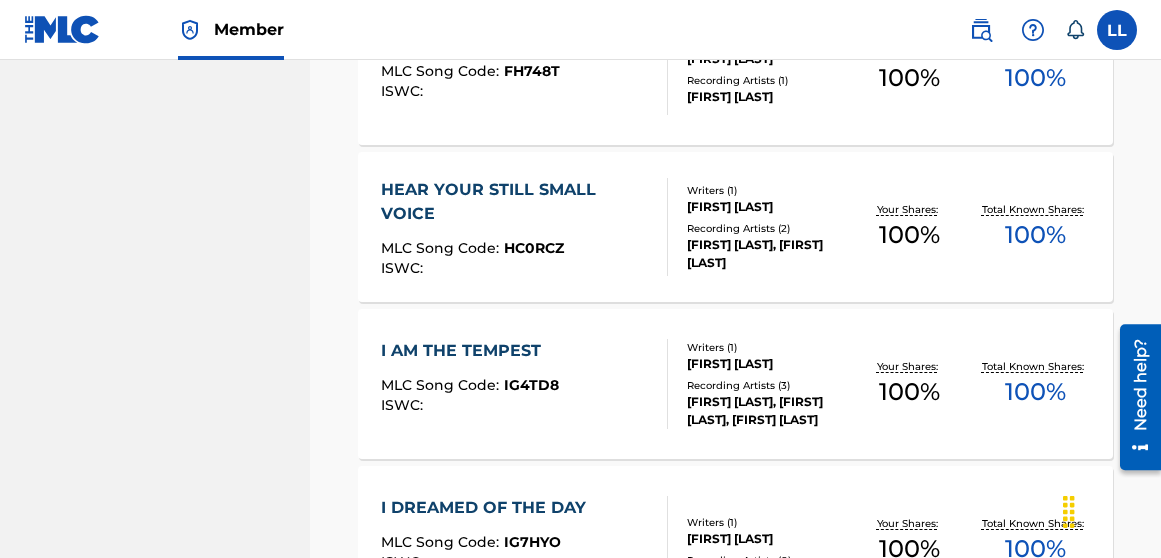 click on "HEAR YOUR STILL SMALL VOICE" at bounding box center (516, 202) 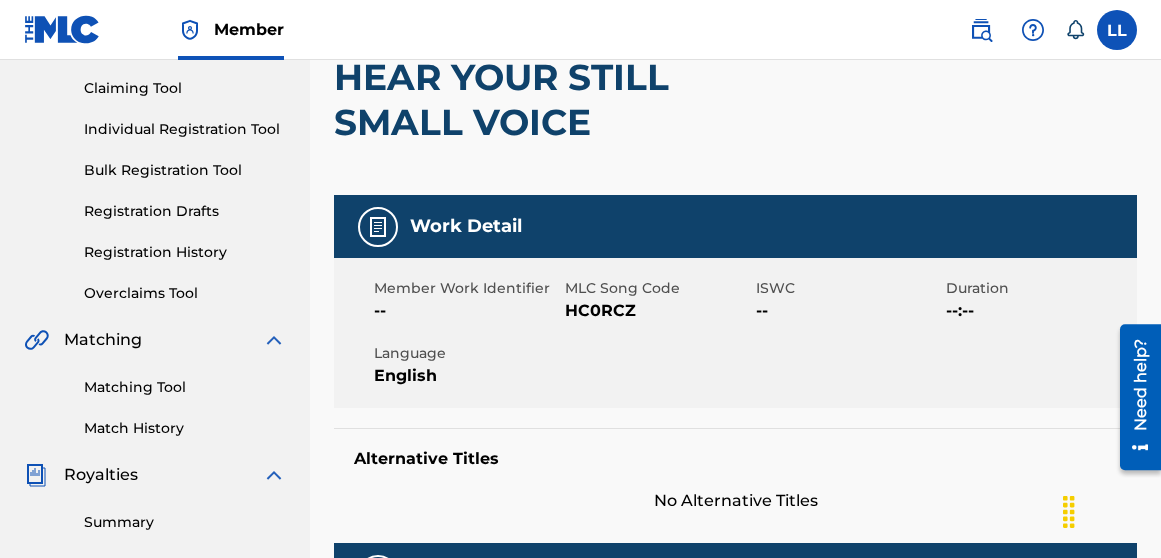 scroll, scrollTop: 24, scrollLeft: 0, axis: vertical 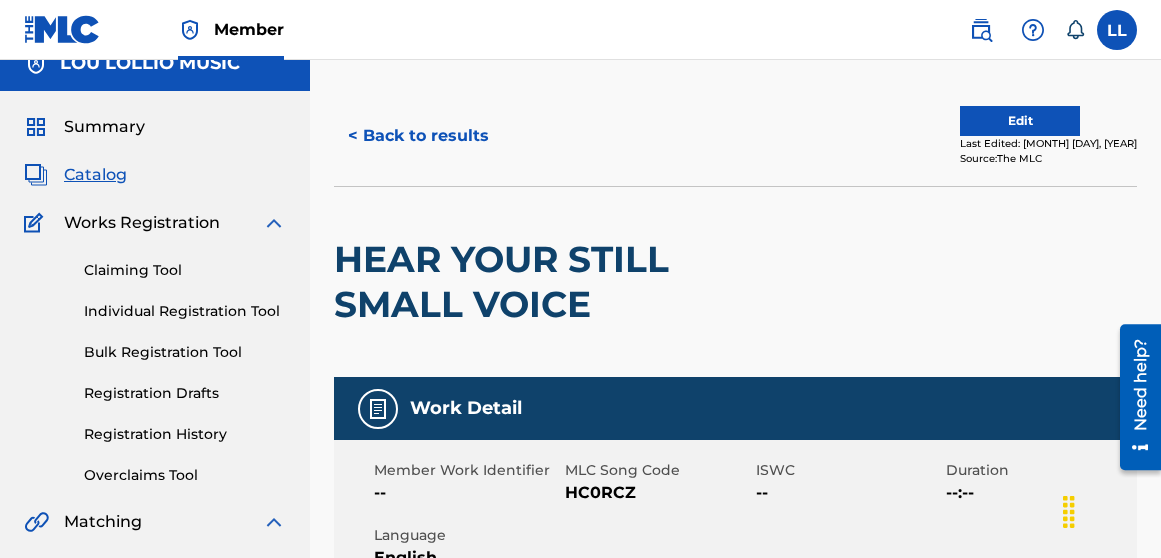 click on "< Back to results" at bounding box center [418, 136] 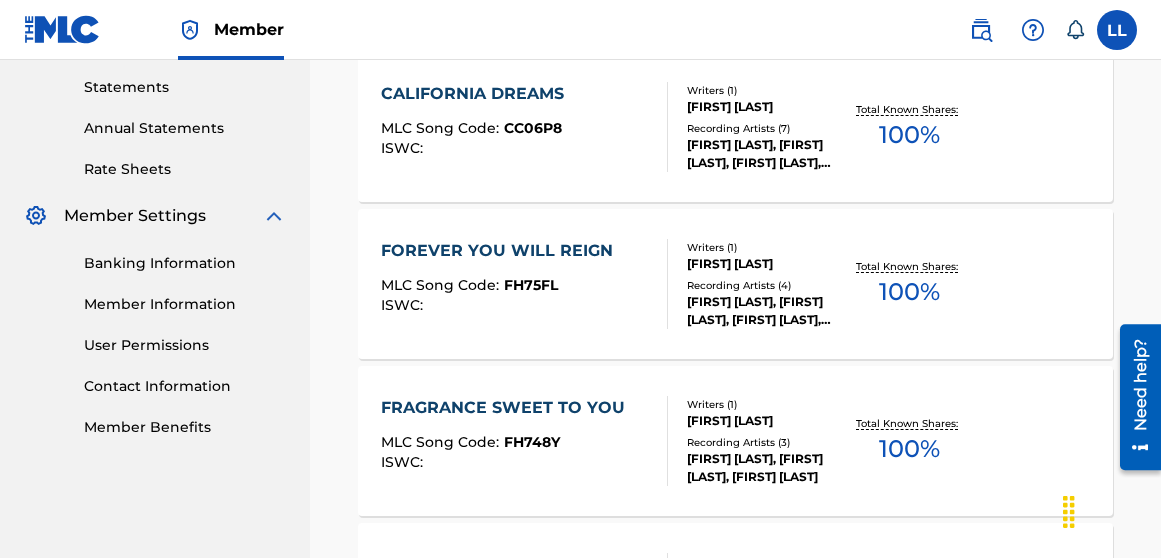 scroll, scrollTop: 1210, scrollLeft: 0, axis: vertical 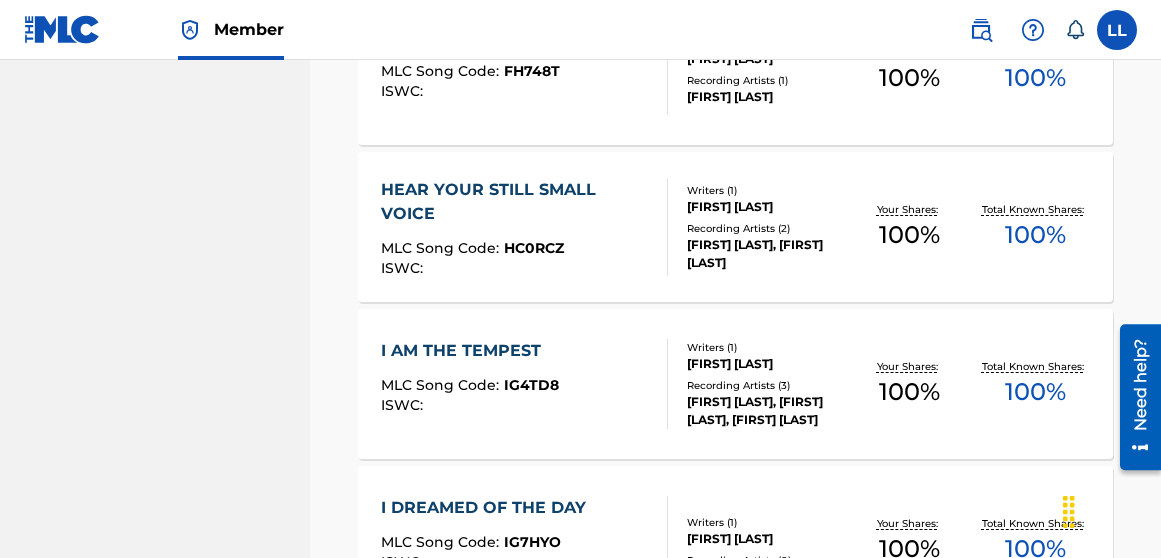 click on "I AM THE TEMPEST MLC Song Code : IG4TD8 ISWC :" at bounding box center [470, 384] 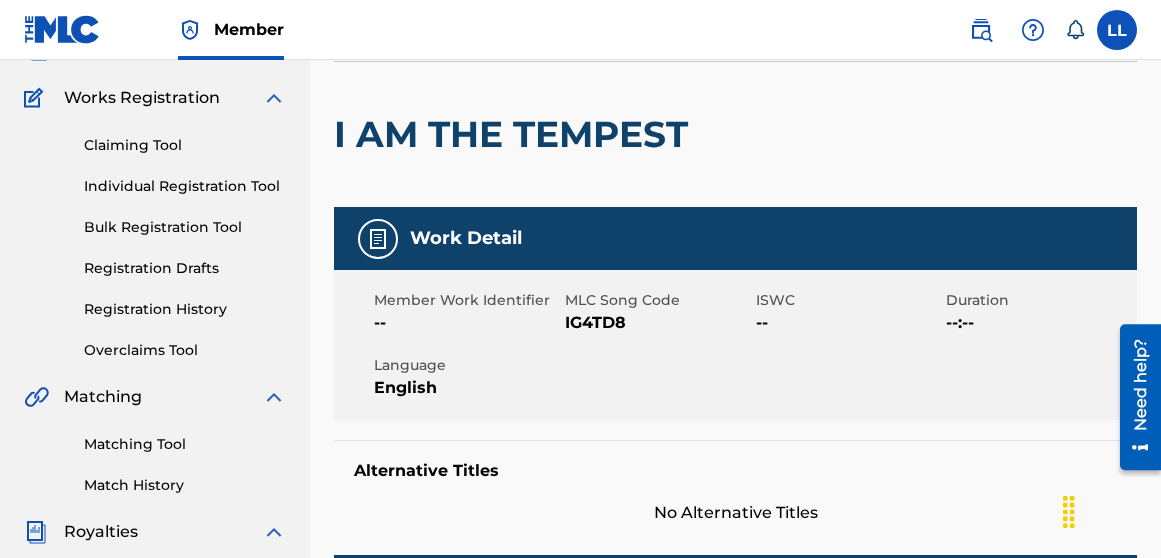 scroll, scrollTop: 0, scrollLeft: 0, axis: both 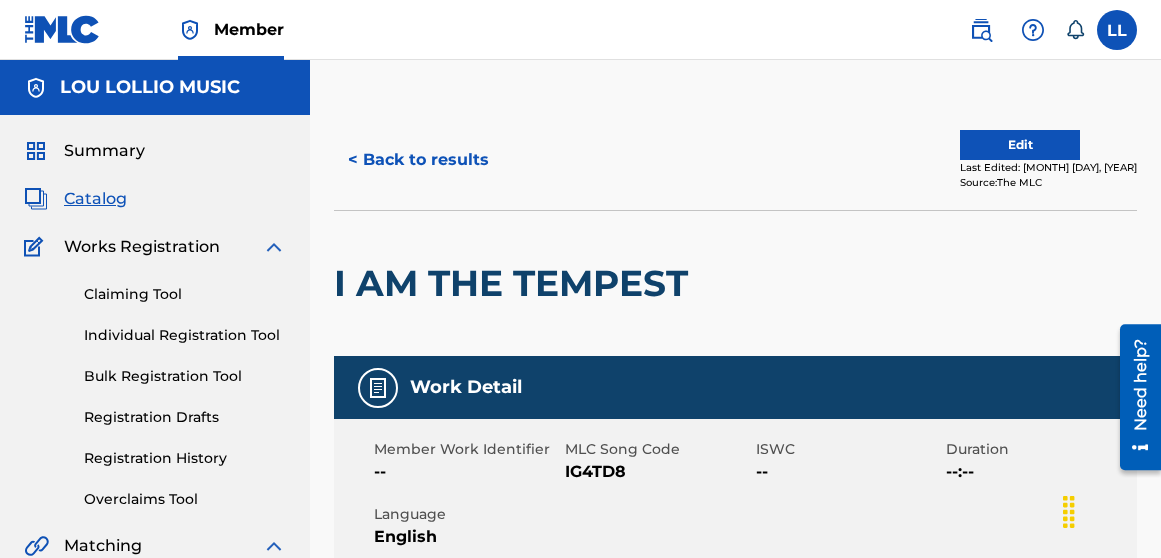 click on "< Back to results" at bounding box center [418, 160] 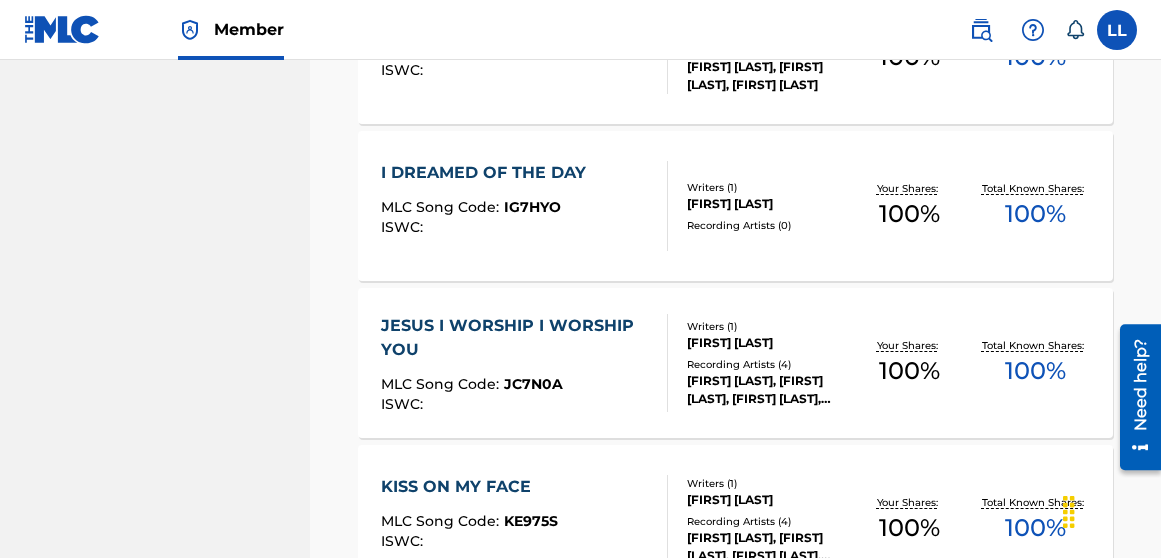 scroll, scrollTop: 1571, scrollLeft: 0, axis: vertical 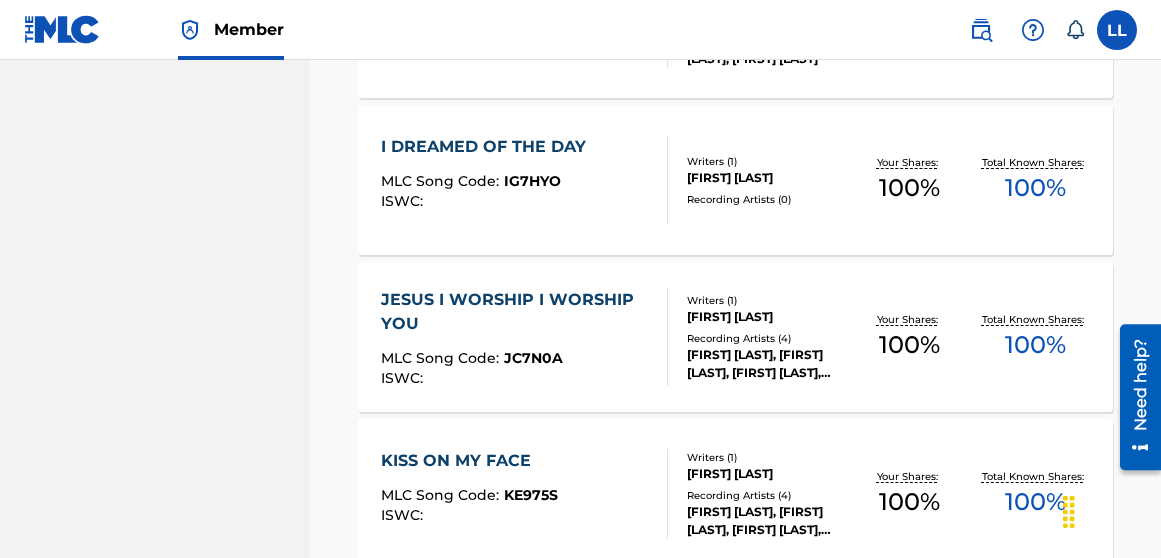 click on "JESUS I WORSHIP I WORSHIP YOU MLC Song Code : JC7N0A ISWC :" at bounding box center (516, 337) 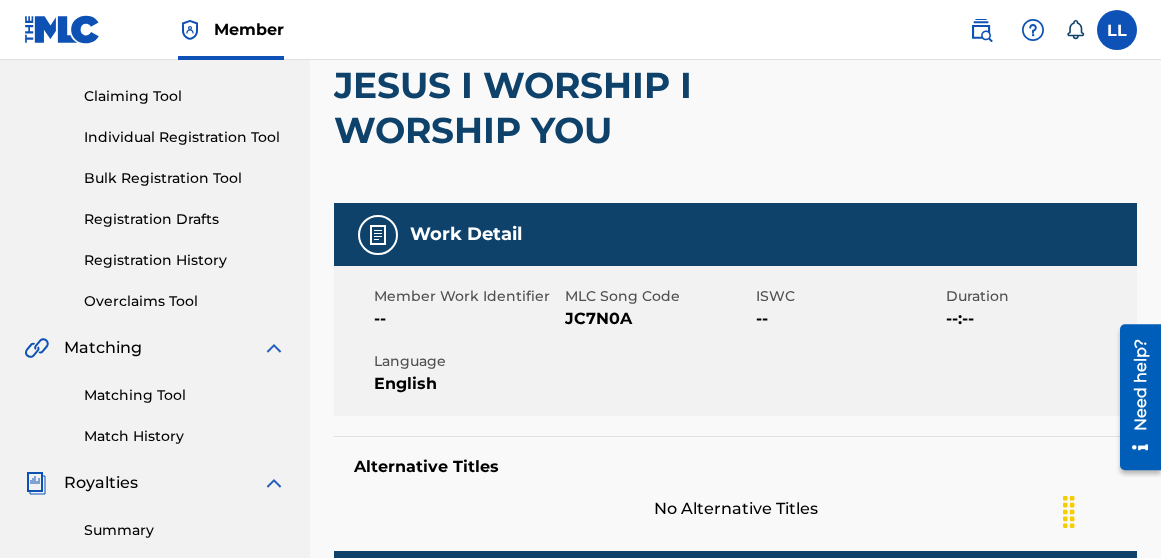 scroll, scrollTop: 0, scrollLeft: 0, axis: both 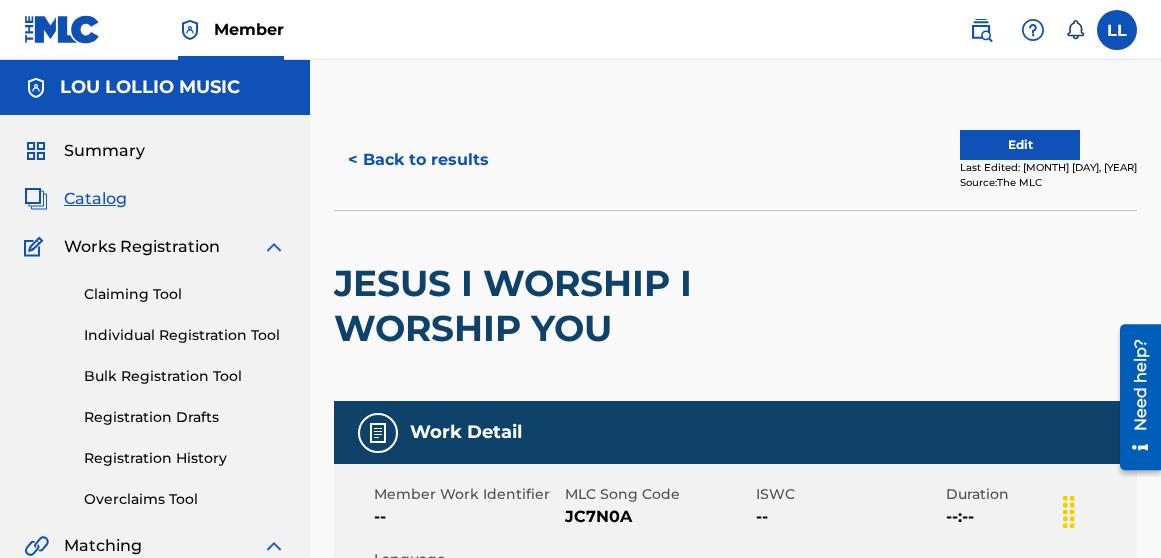 click on "< Back to results" at bounding box center (418, 160) 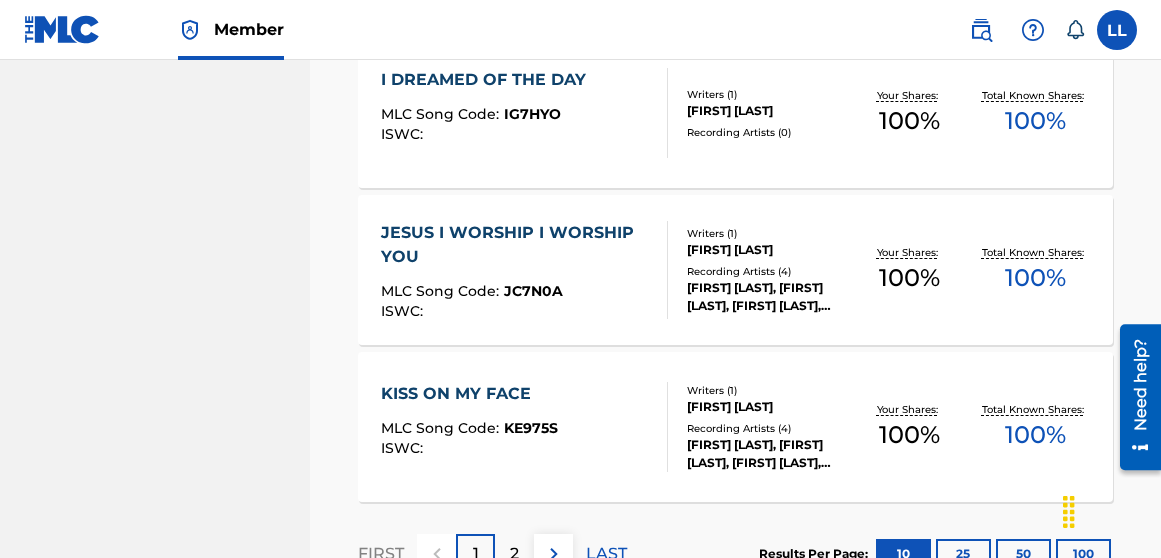 scroll, scrollTop: 1781, scrollLeft: 0, axis: vertical 